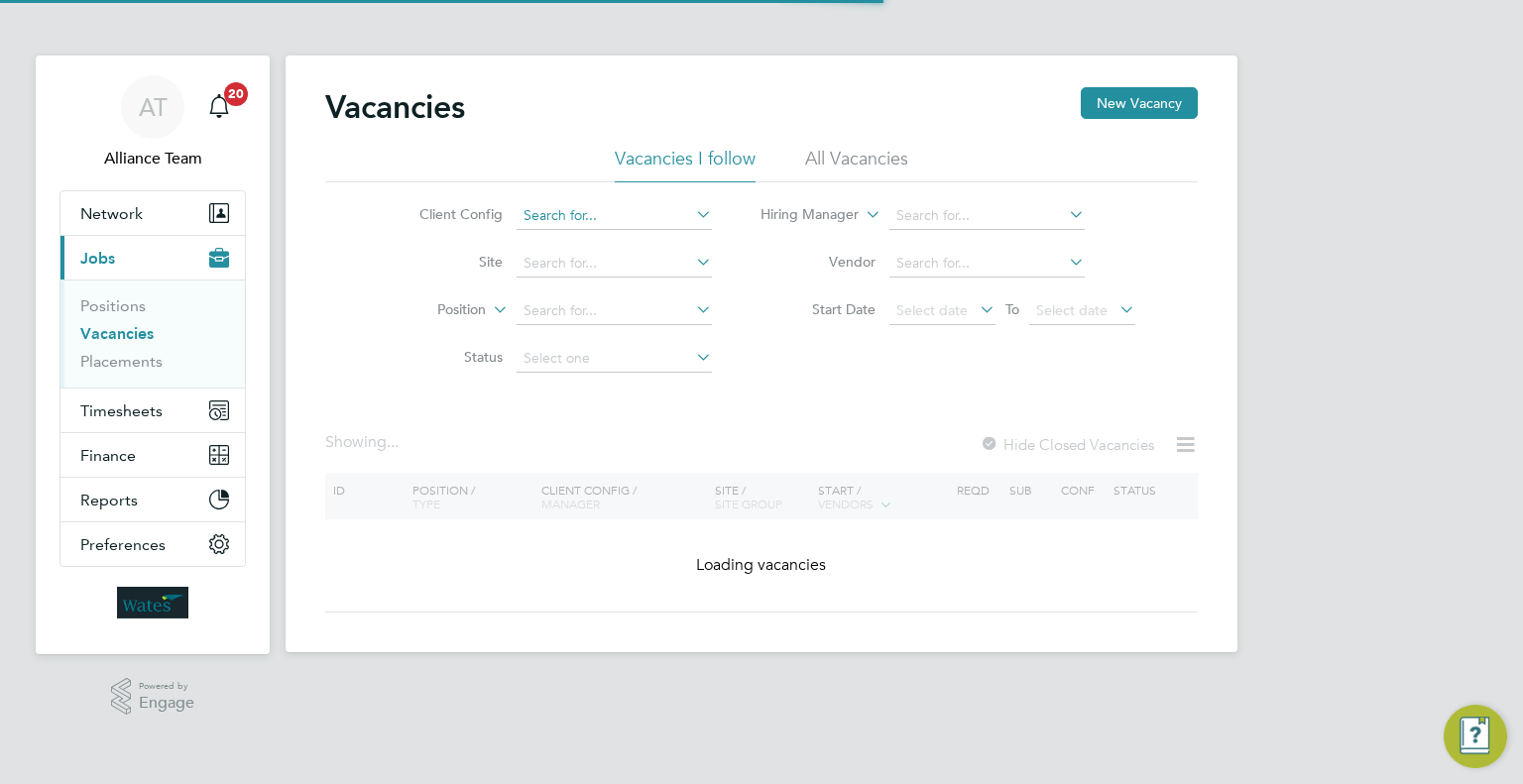 scroll, scrollTop: 0, scrollLeft: 0, axis: both 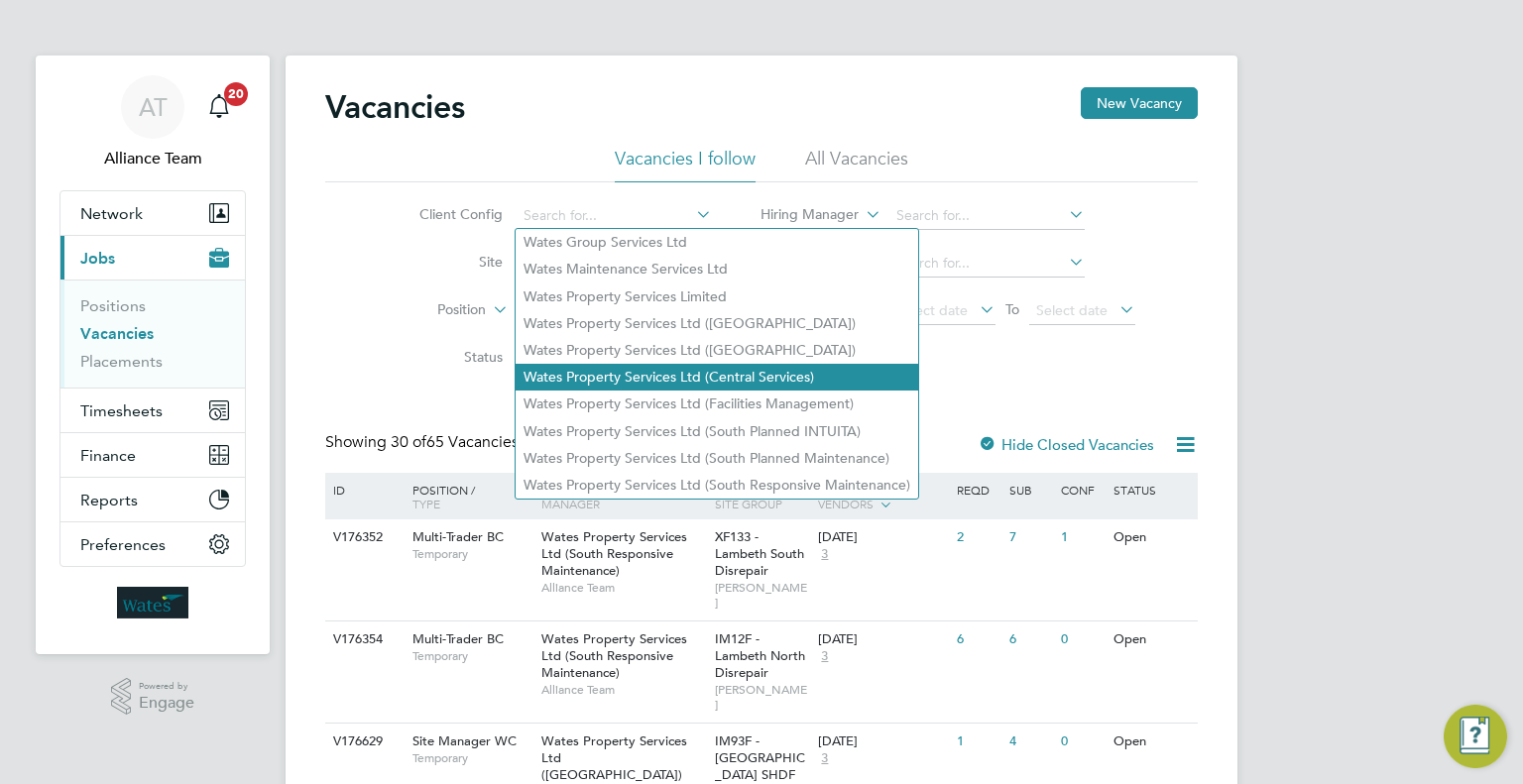 click on "Wates Property Services Ltd (Central Services)" 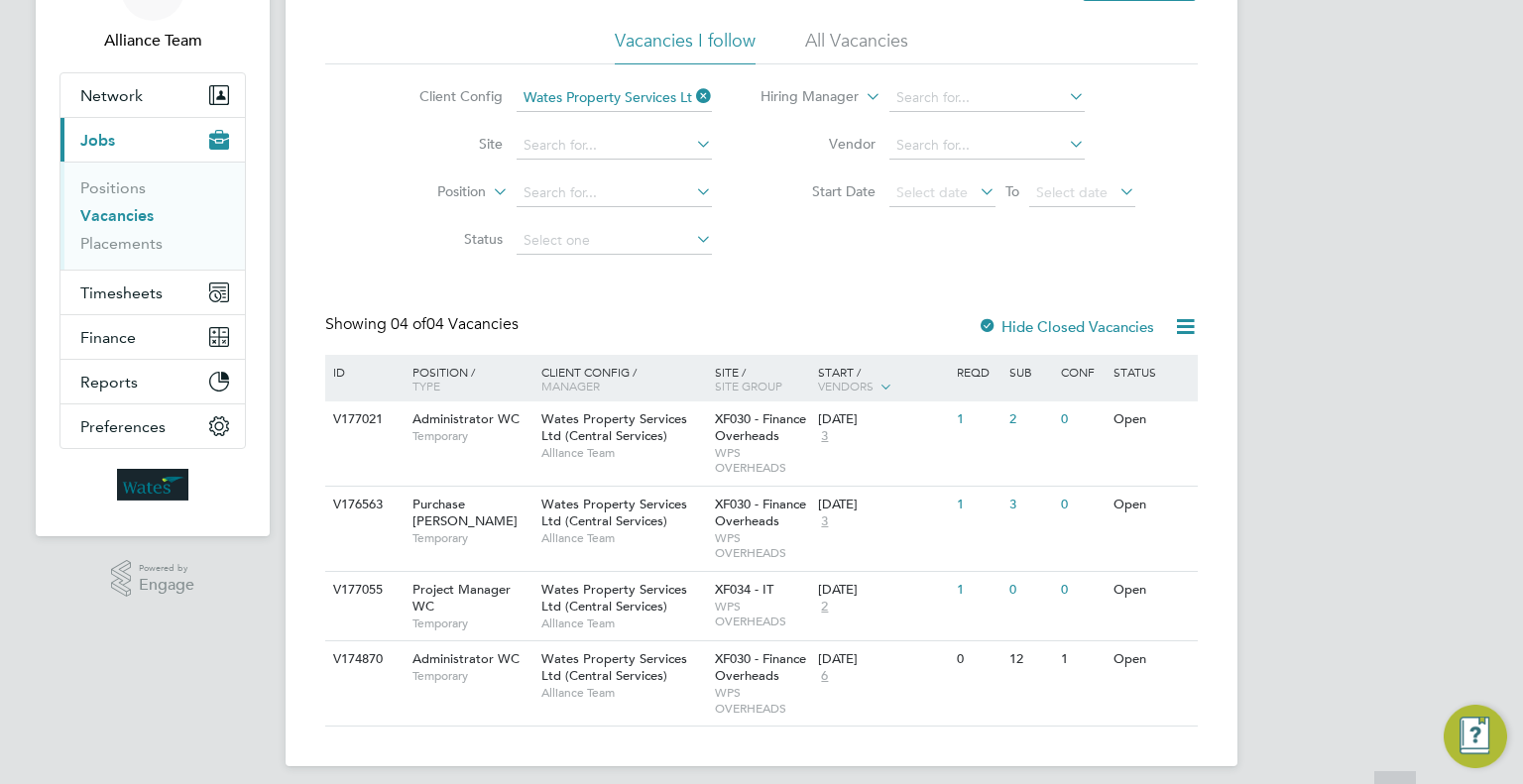 scroll, scrollTop: 131, scrollLeft: 0, axis: vertical 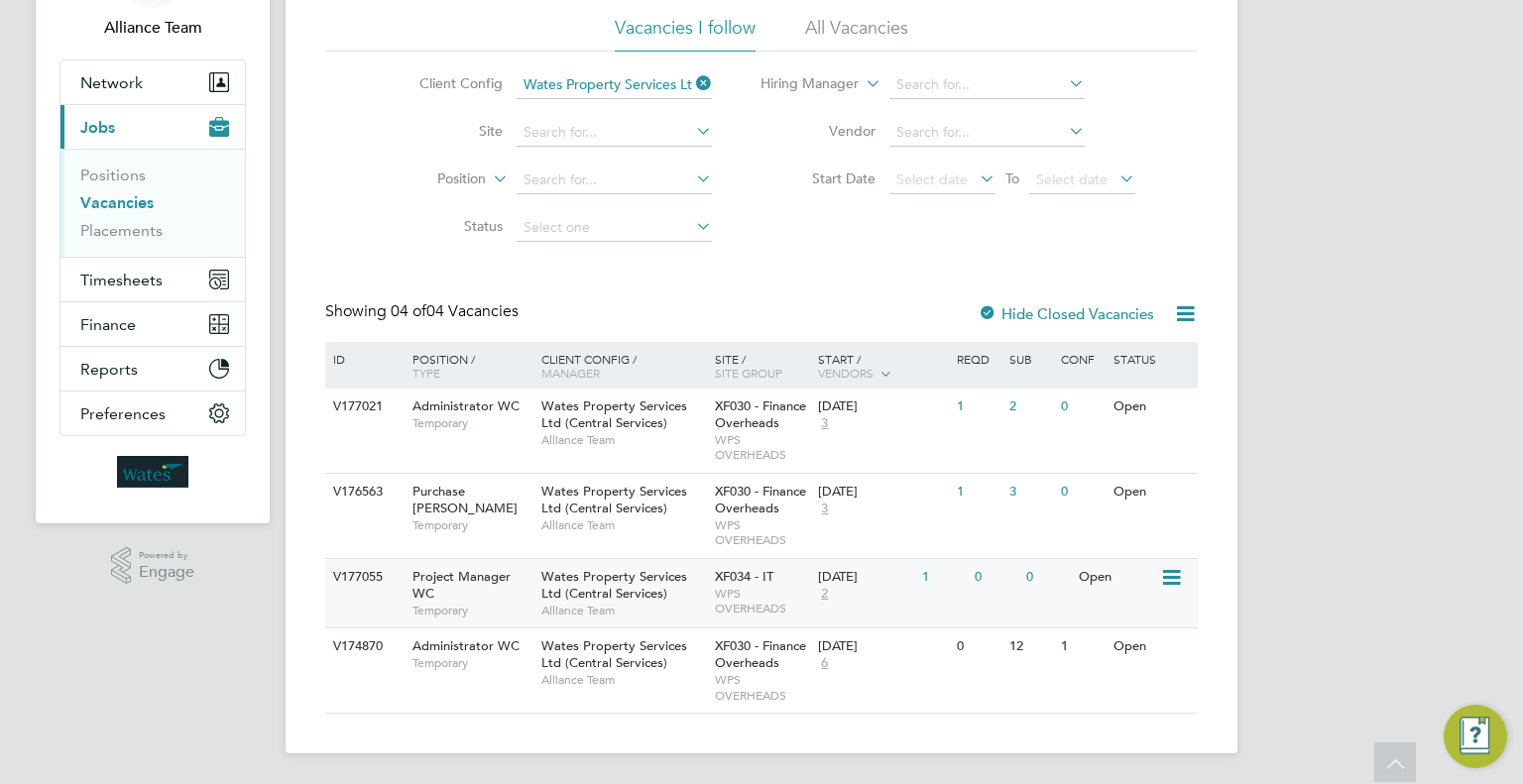 click on "WPS OVERHEADS" 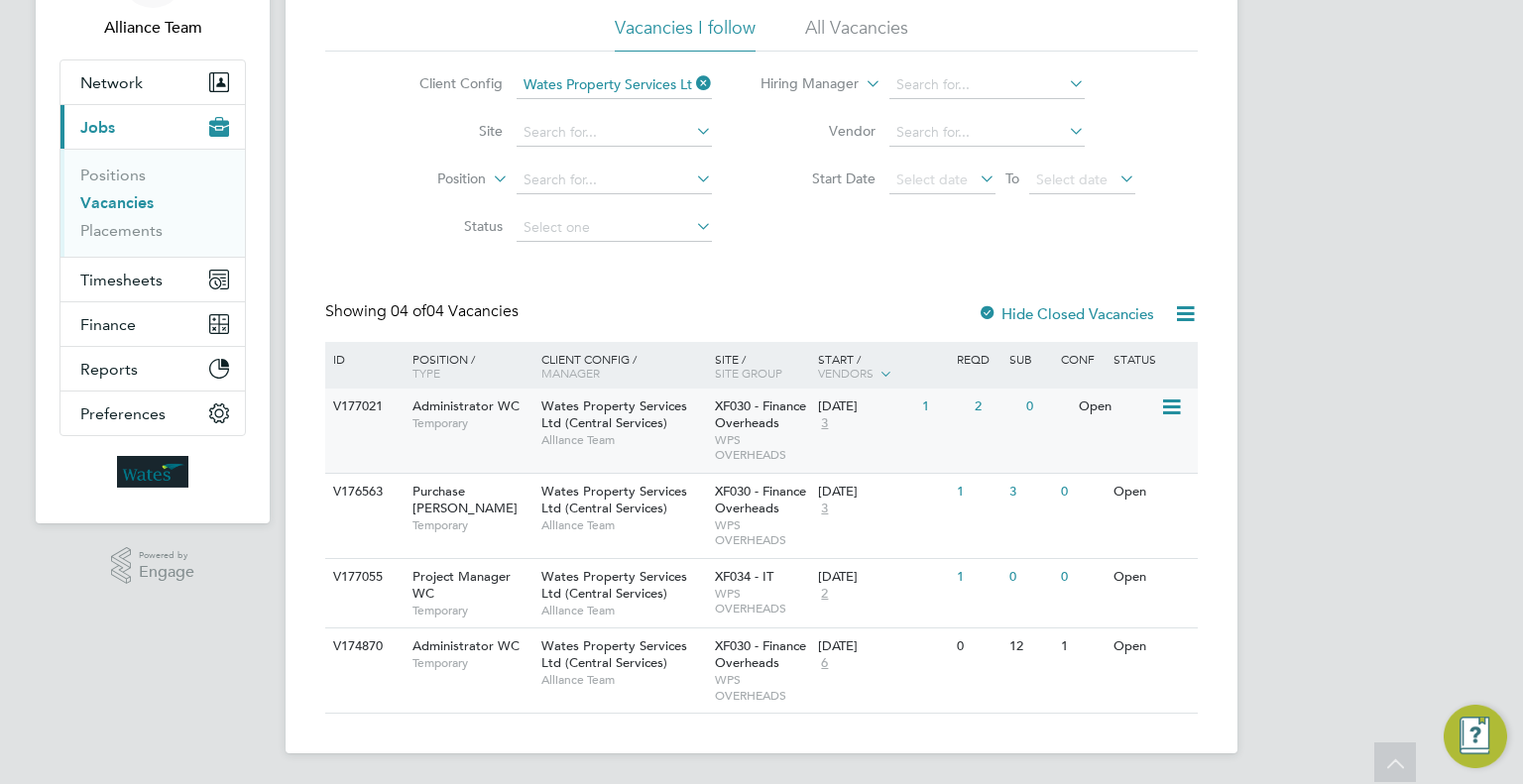 scroll, scrollTop: 131, scrollLeft: 0, axis: vertical 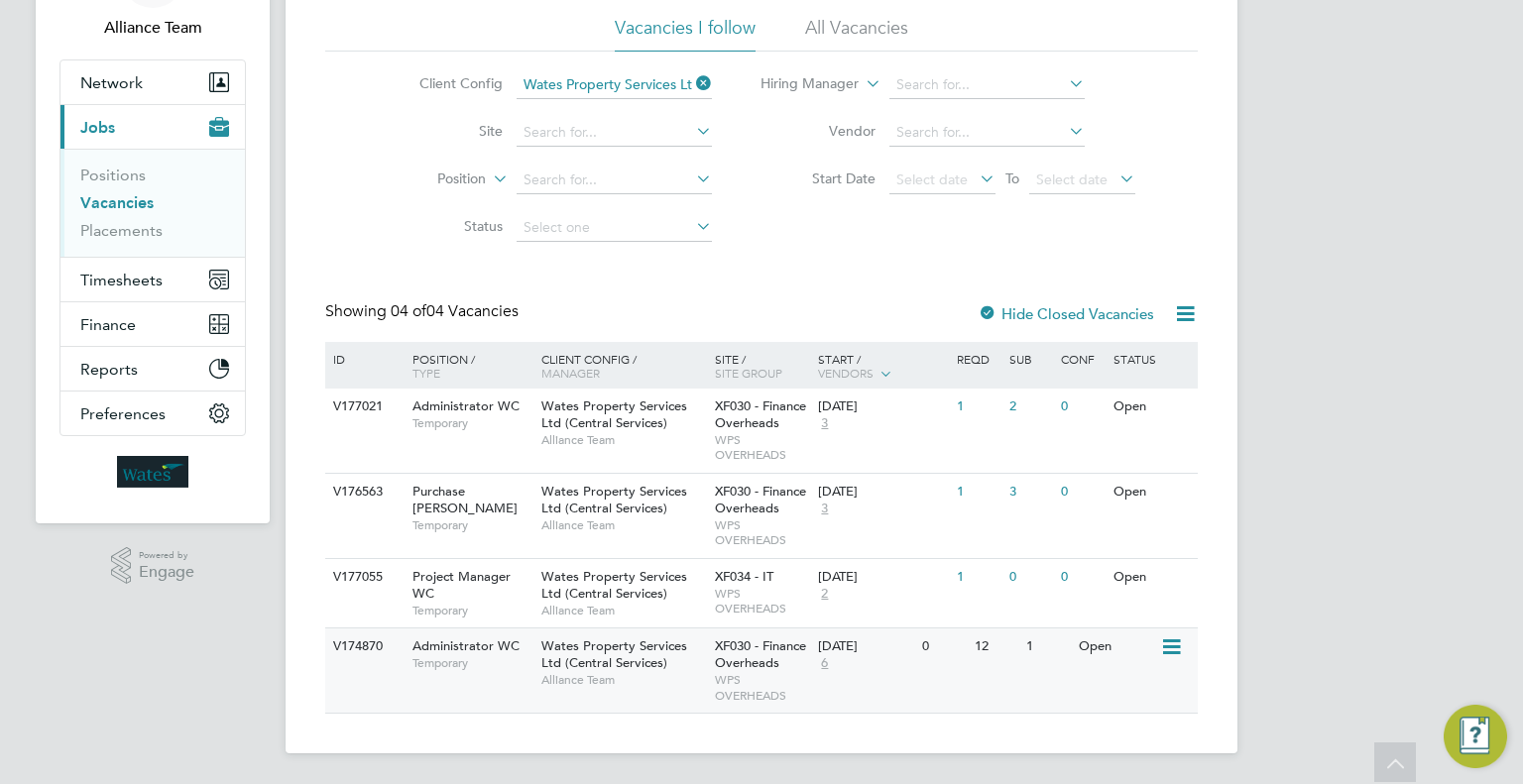 click on "07 Jul 2025 6" 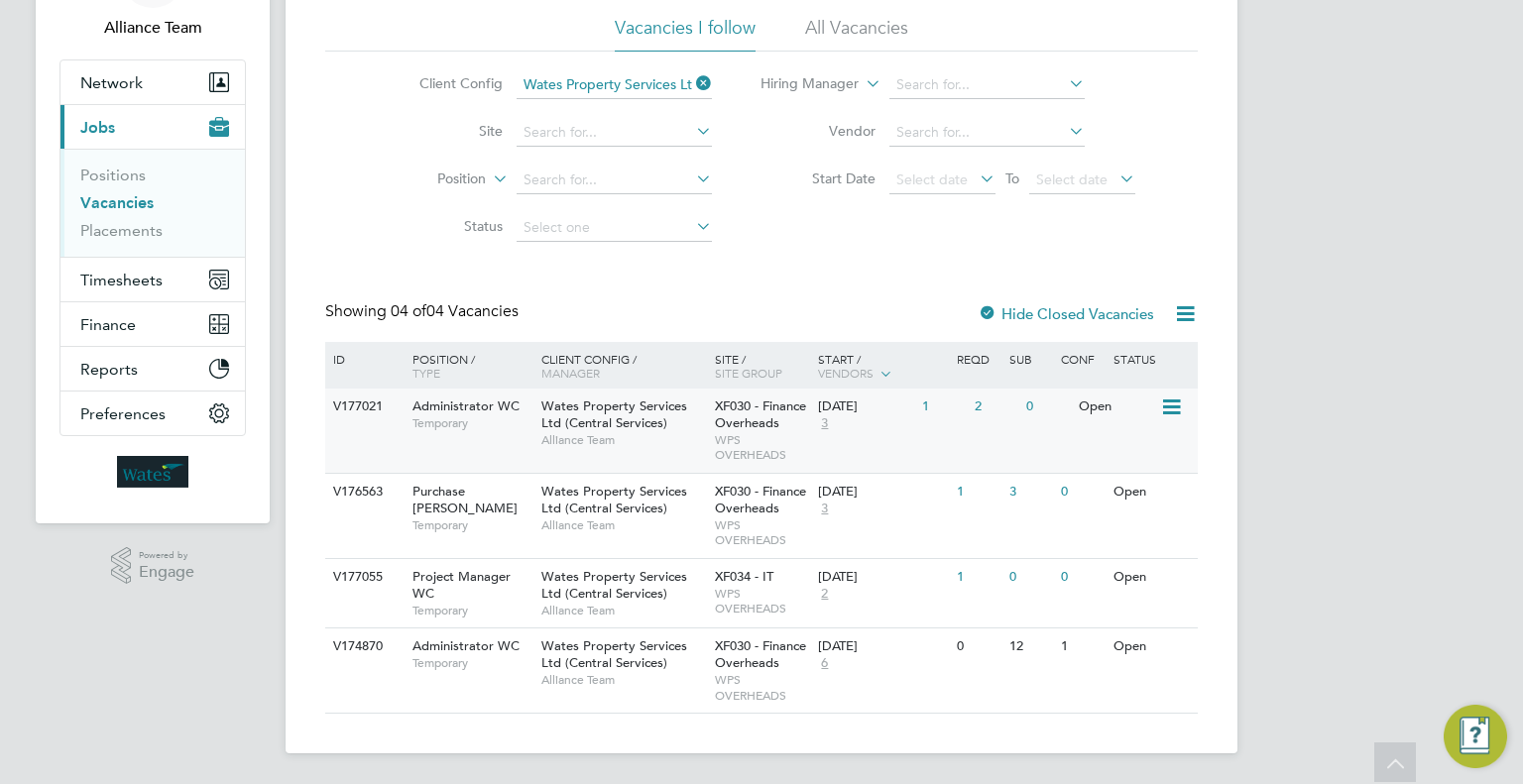 click on "04 Aug 2025 3" 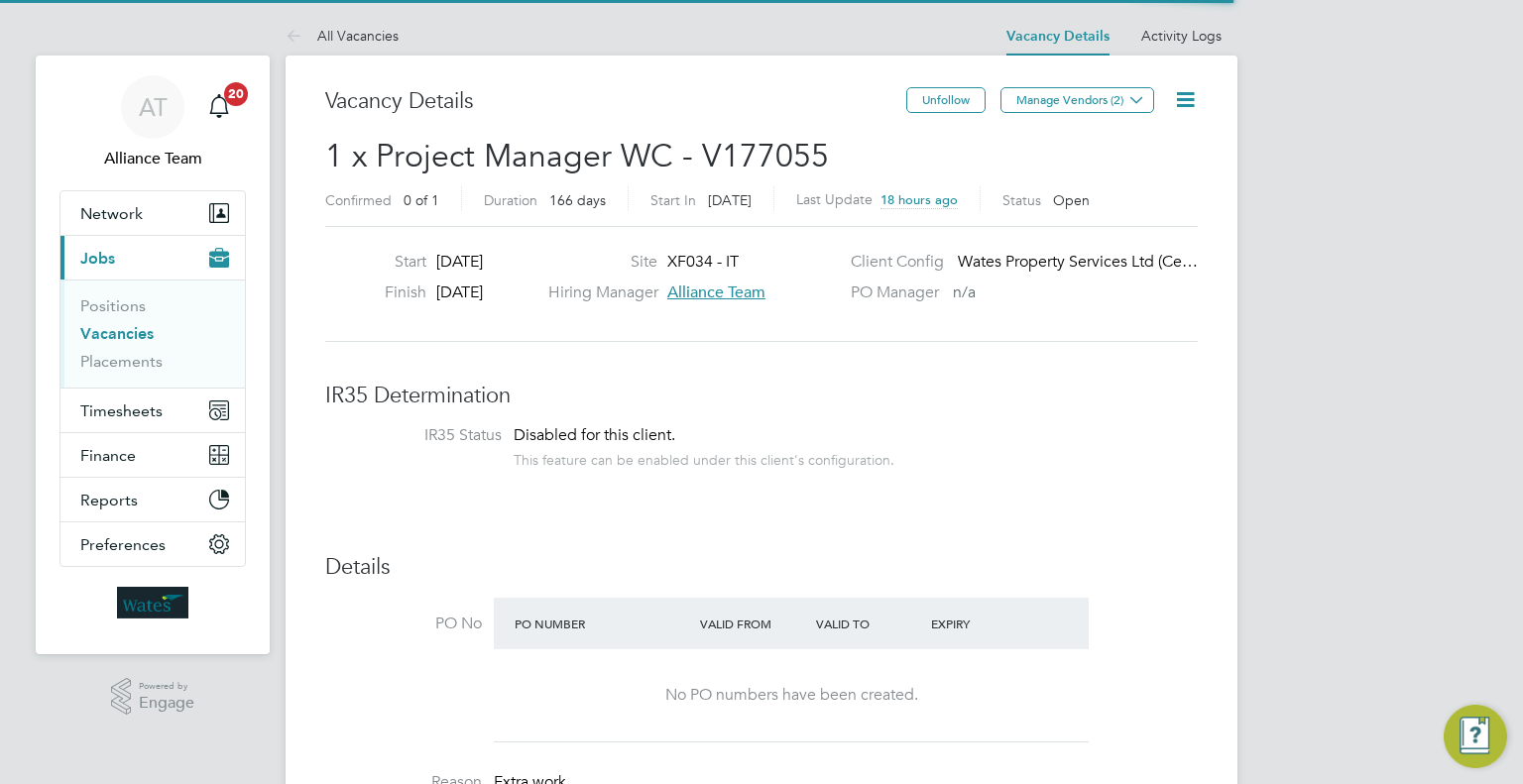 scroll, scrollTop: 0, scrollLeft: 0, axis: both 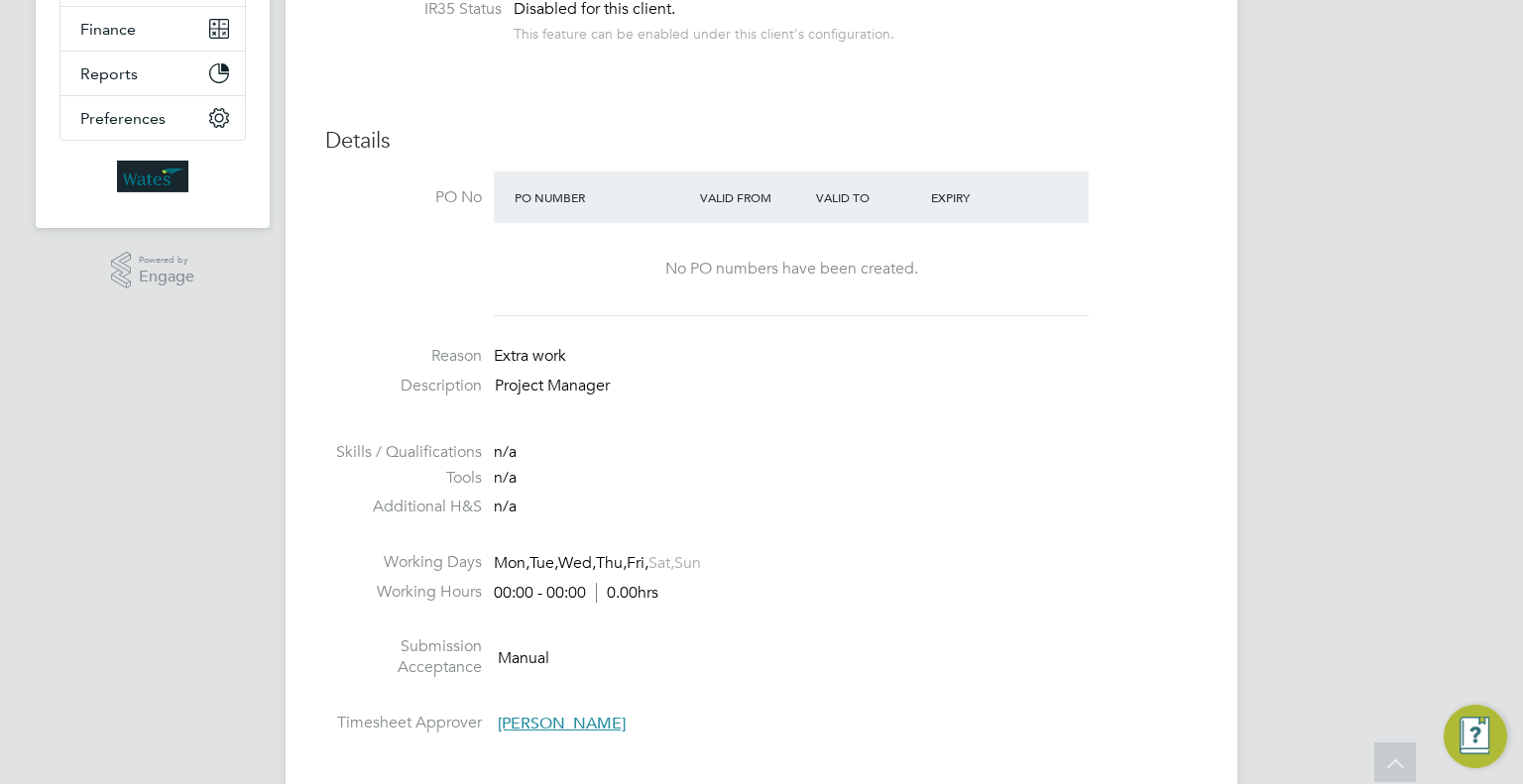 type 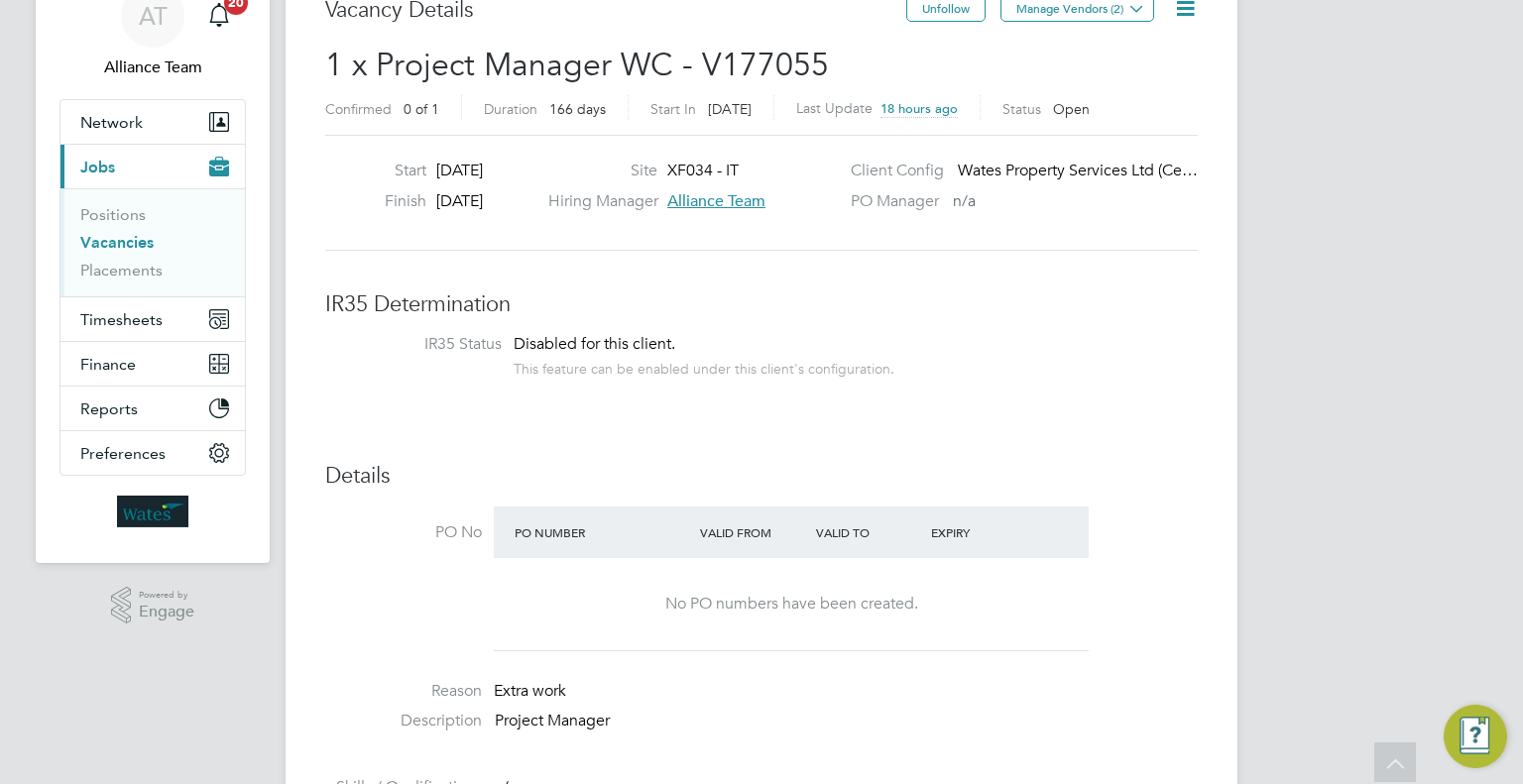 scroll, scrollTop: 0, scrollLeft: 0, axis: both 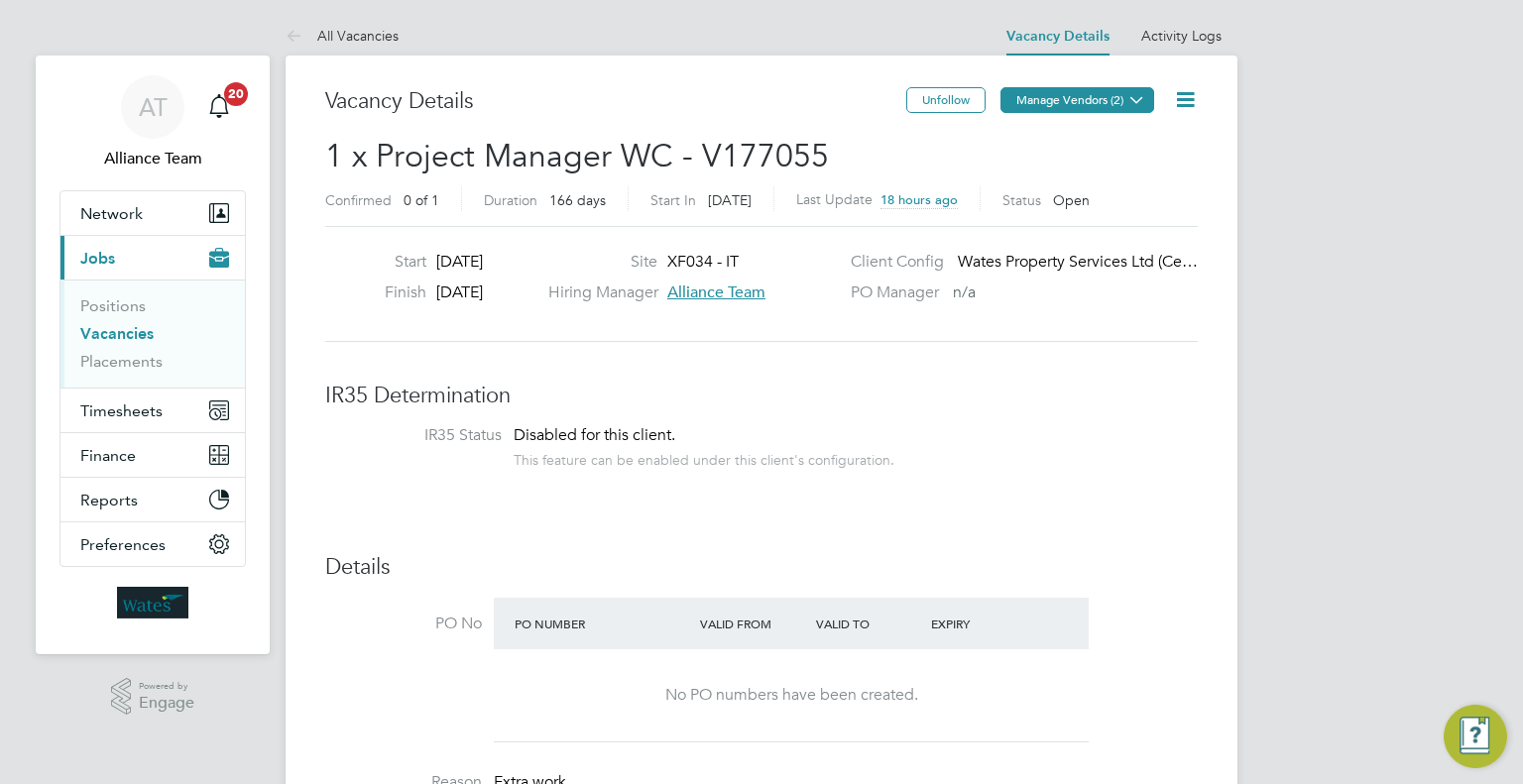 click on "Manage Vendors (2)" 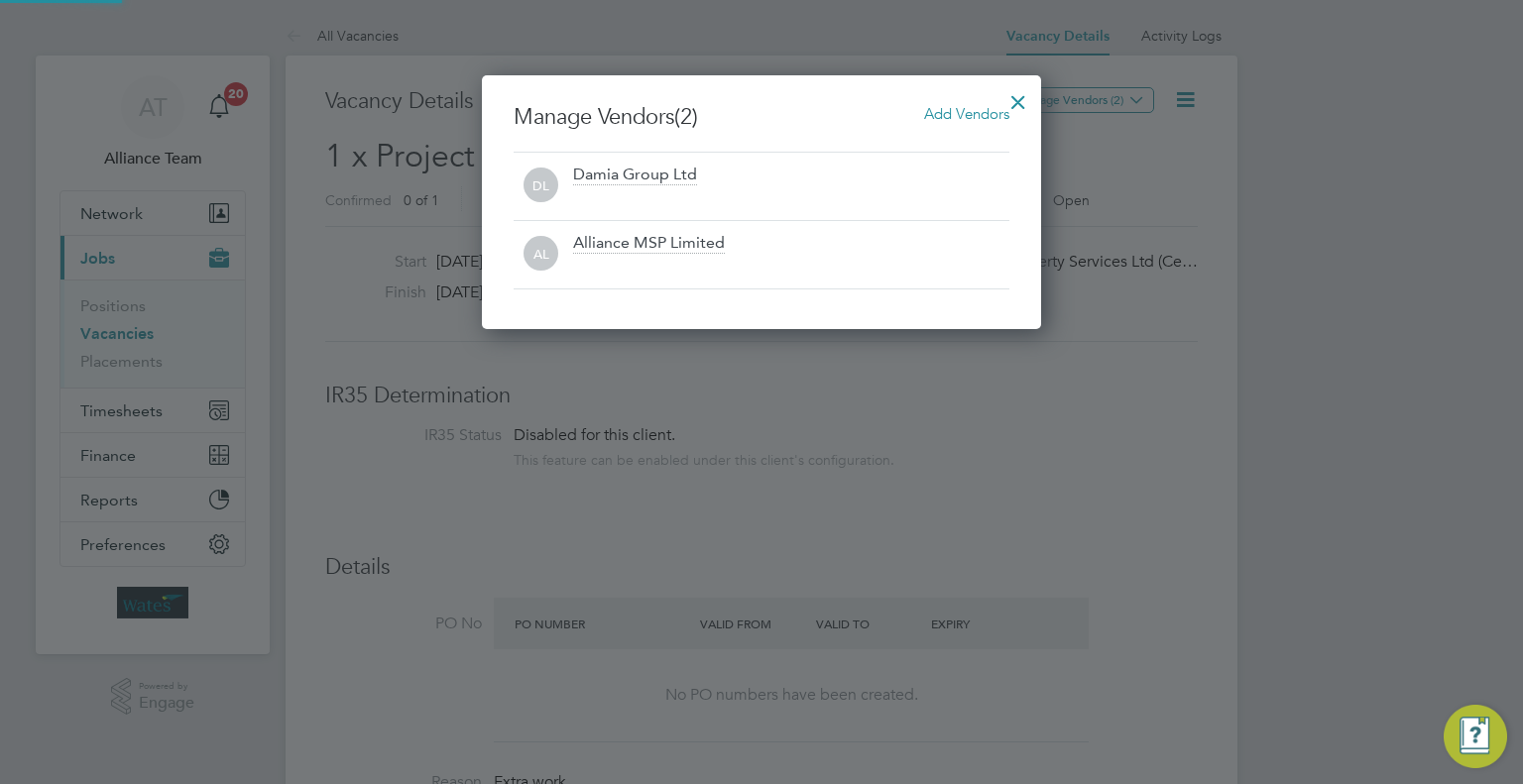 scroll, scrollTop: 10, scrollLeft: 10, axis: both 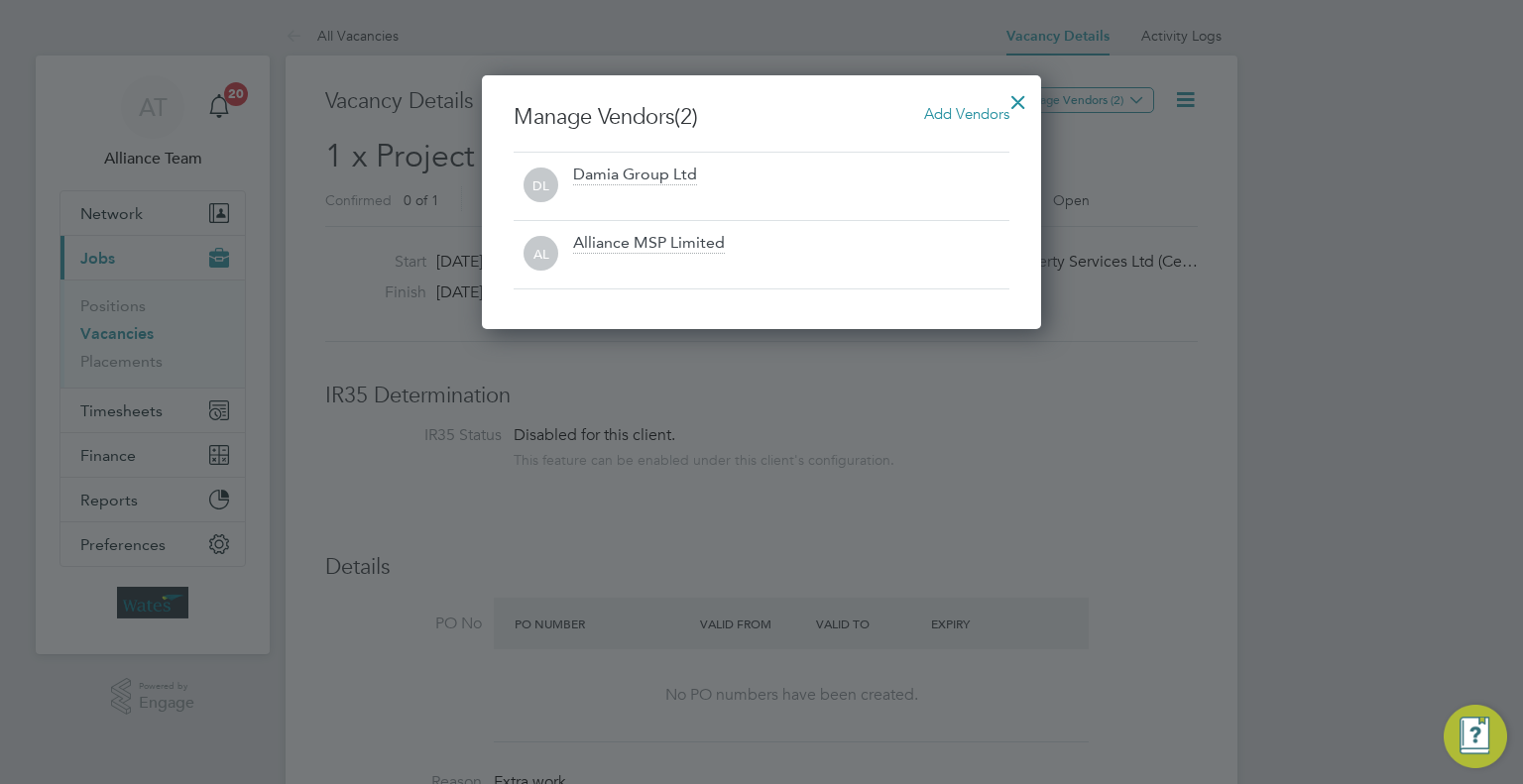 click at bounding box center [1018, 97] 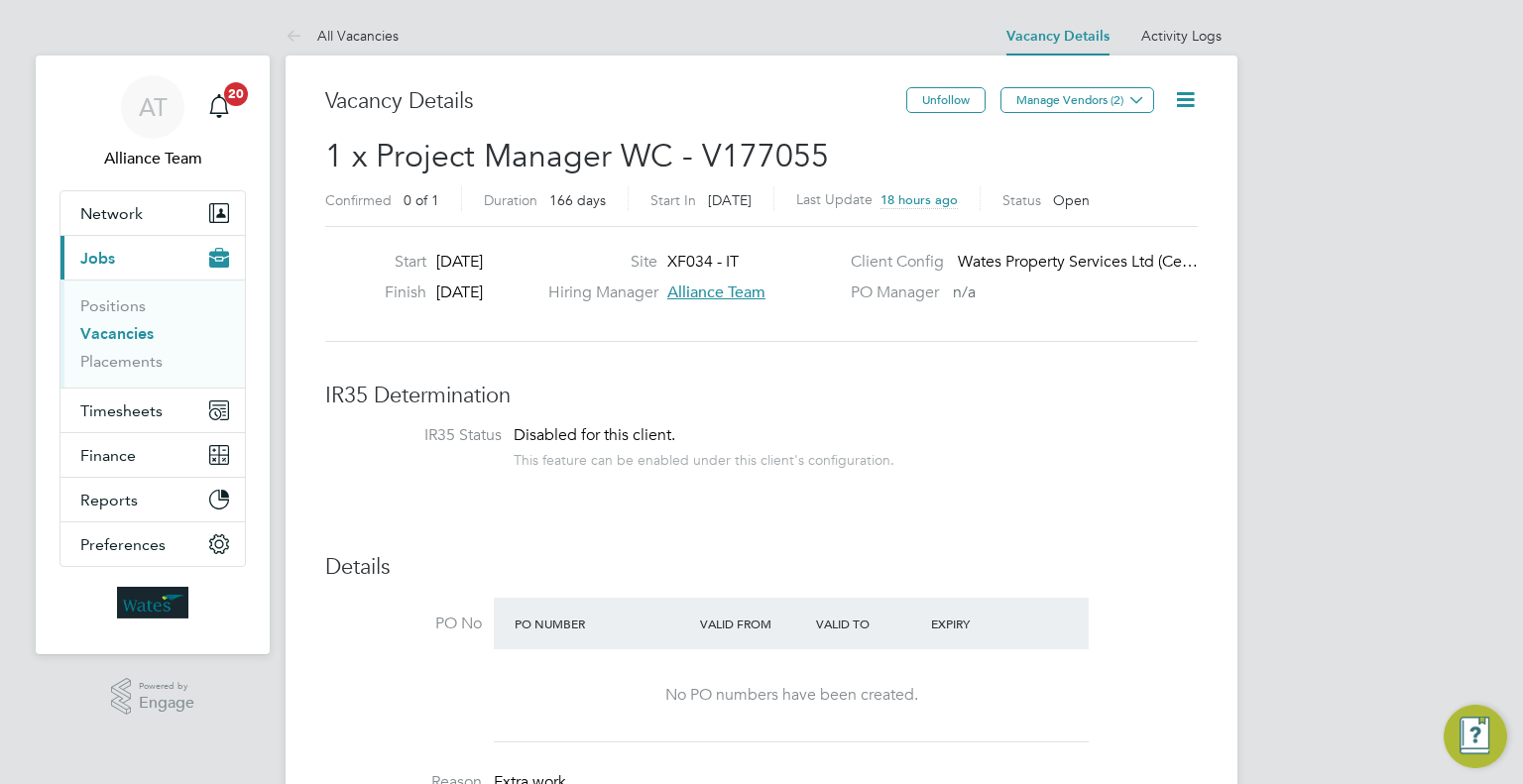 click on "PO No PO Number Valid From Valid To Expiry No PO numbers have been created." 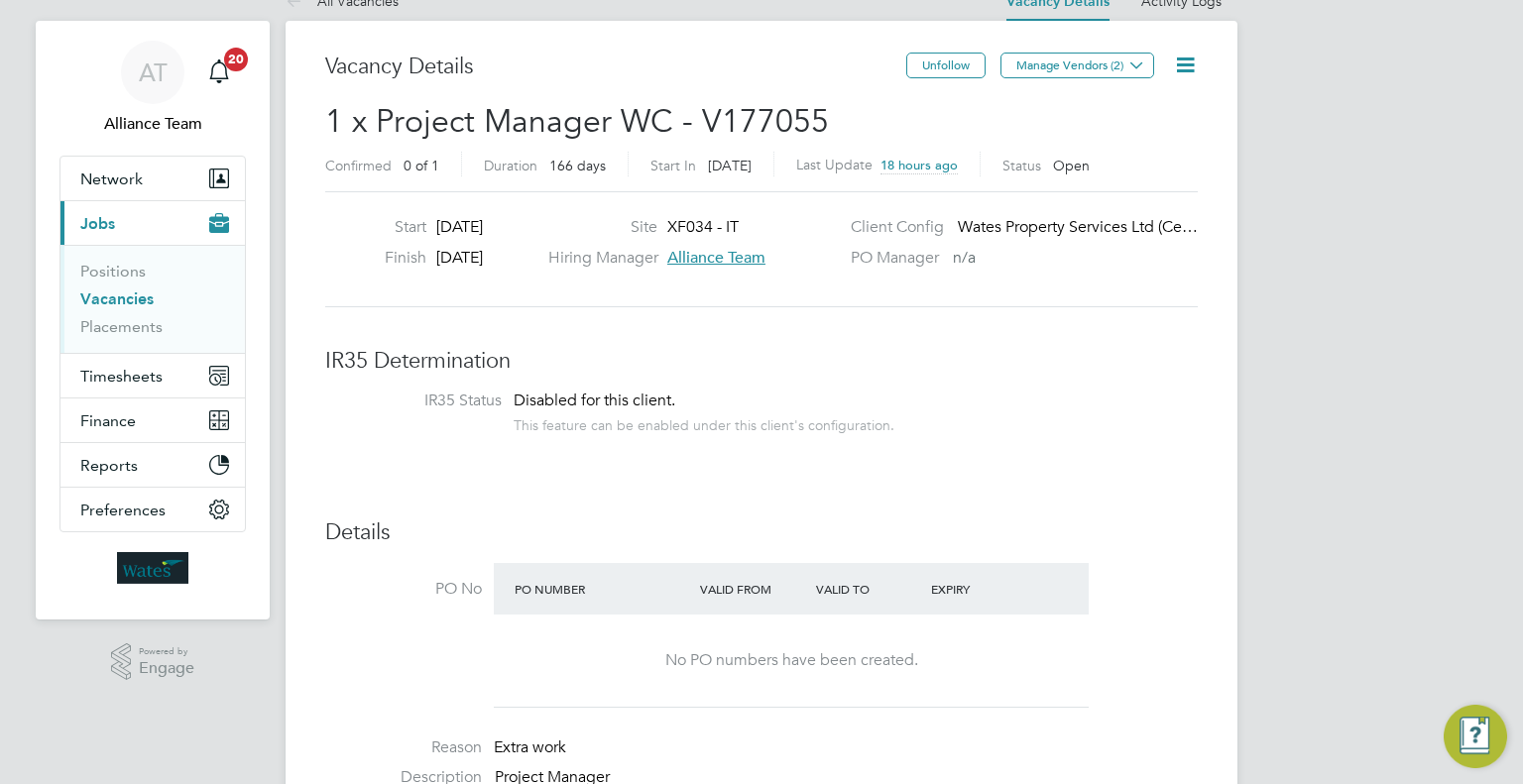 scroll, scrollTop: 0, scrollLeft: 0, axis: both 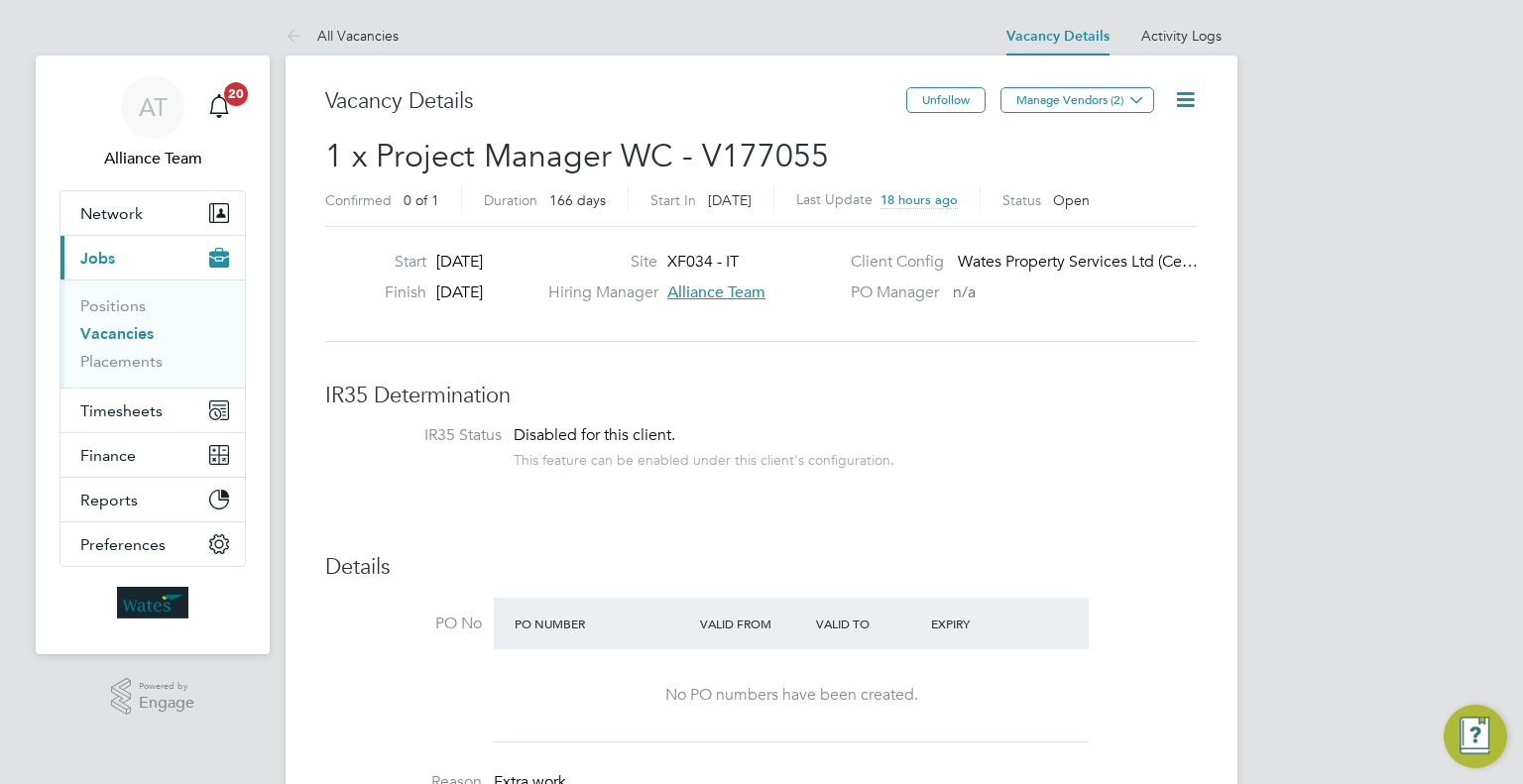 click on "PO No PO Number Valid From Valid To Expiry No PO numbers have been created." 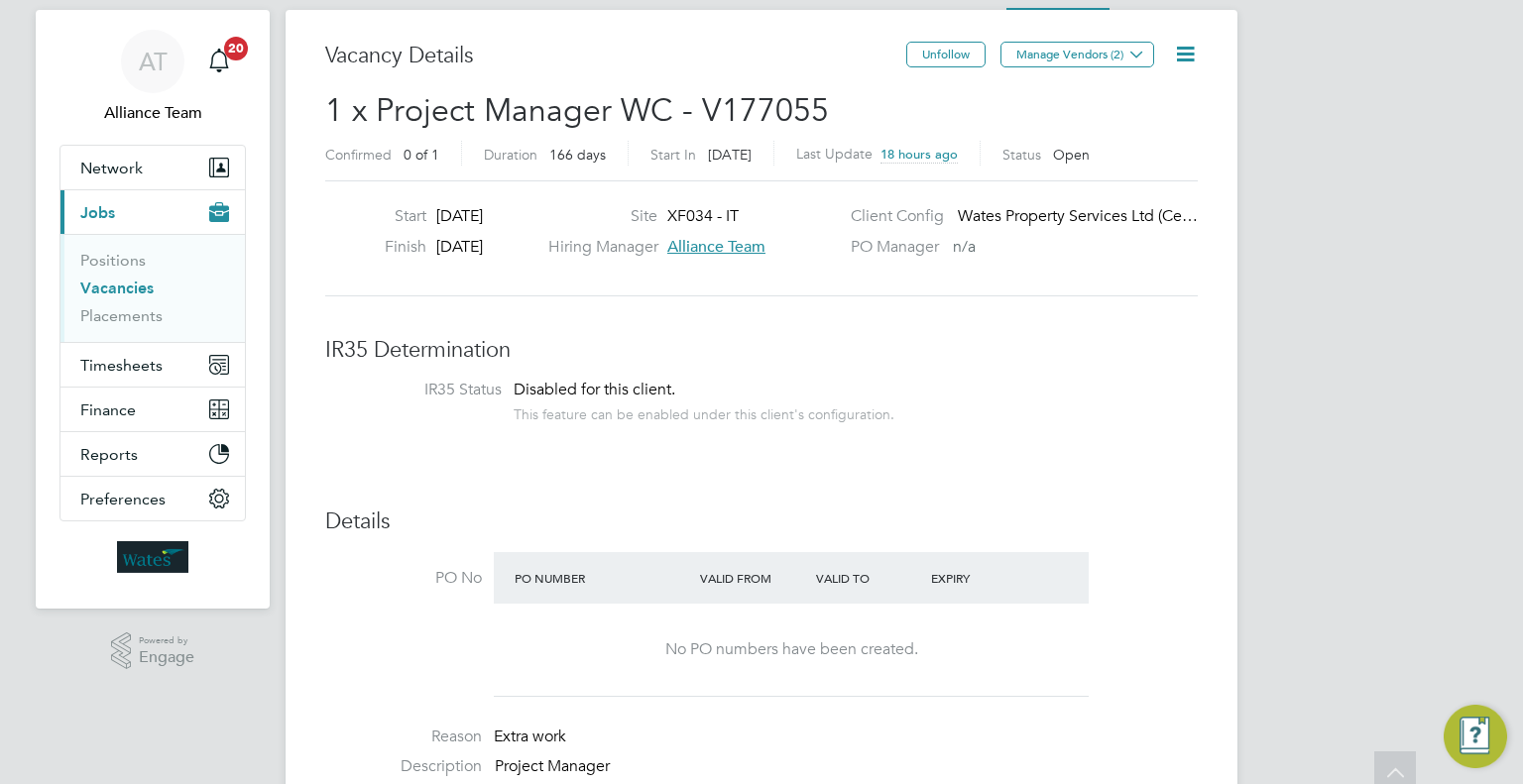scroll, scrollTop: 0, scrollLeft: 0, axis: both 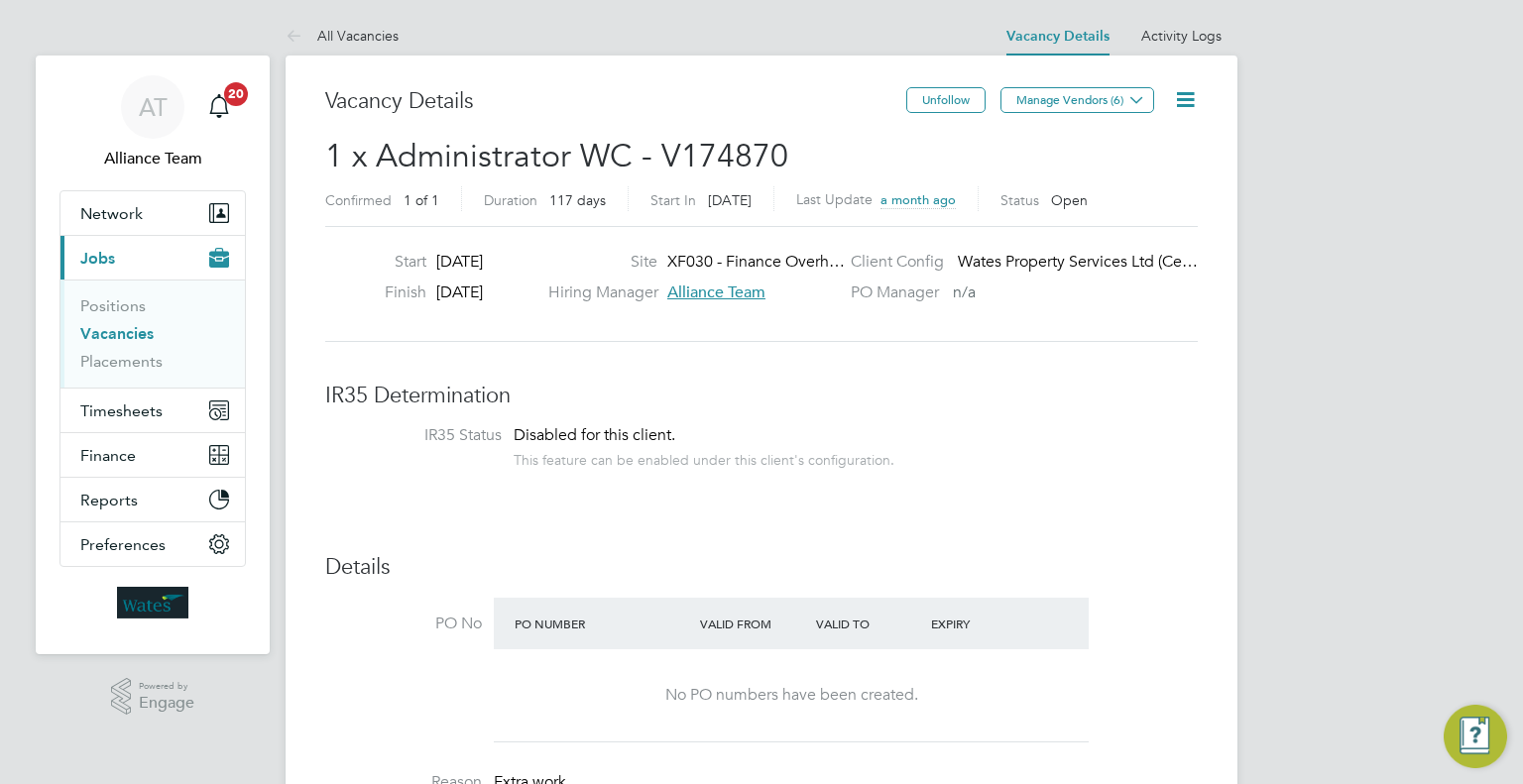 click 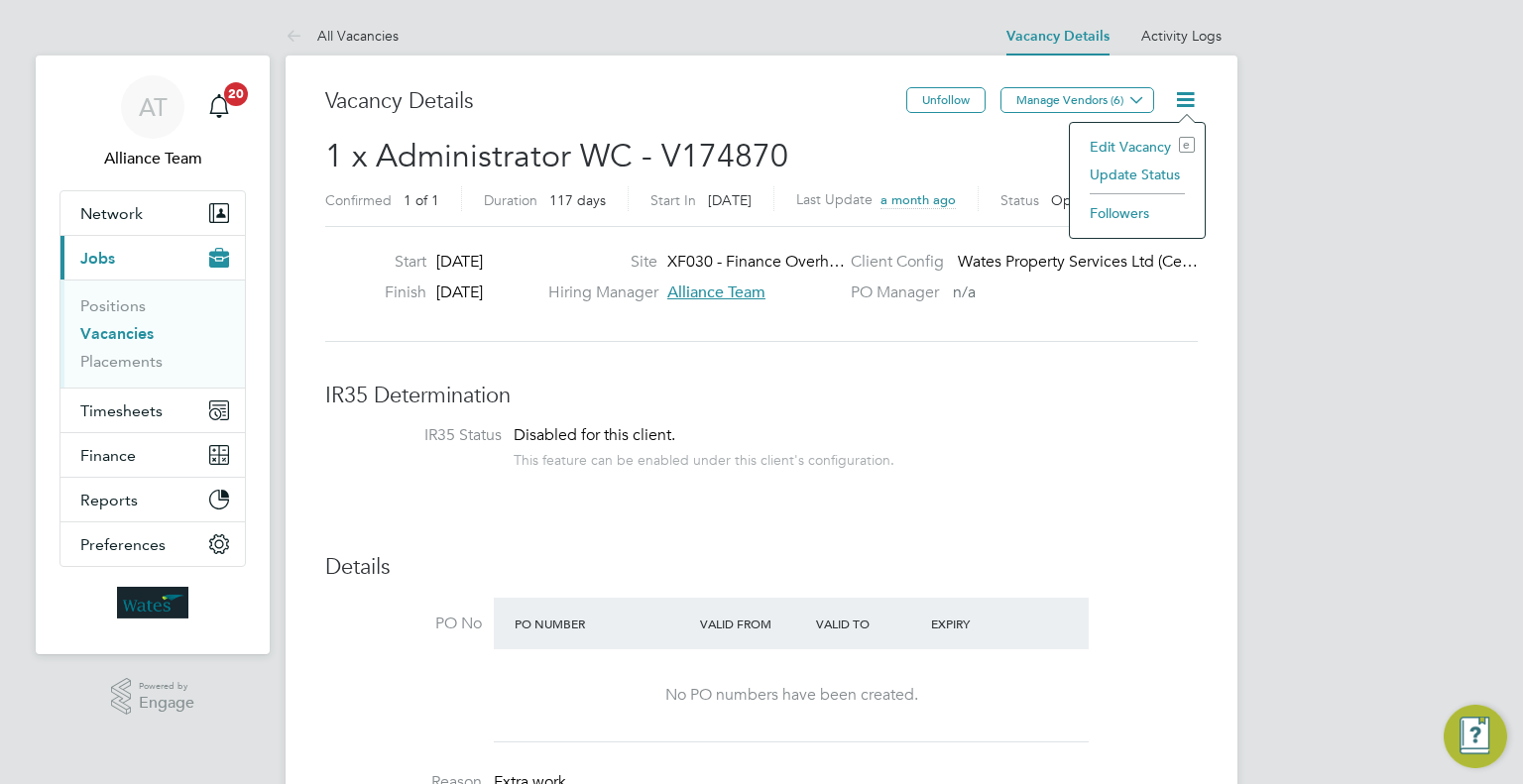 click on "Update Status" 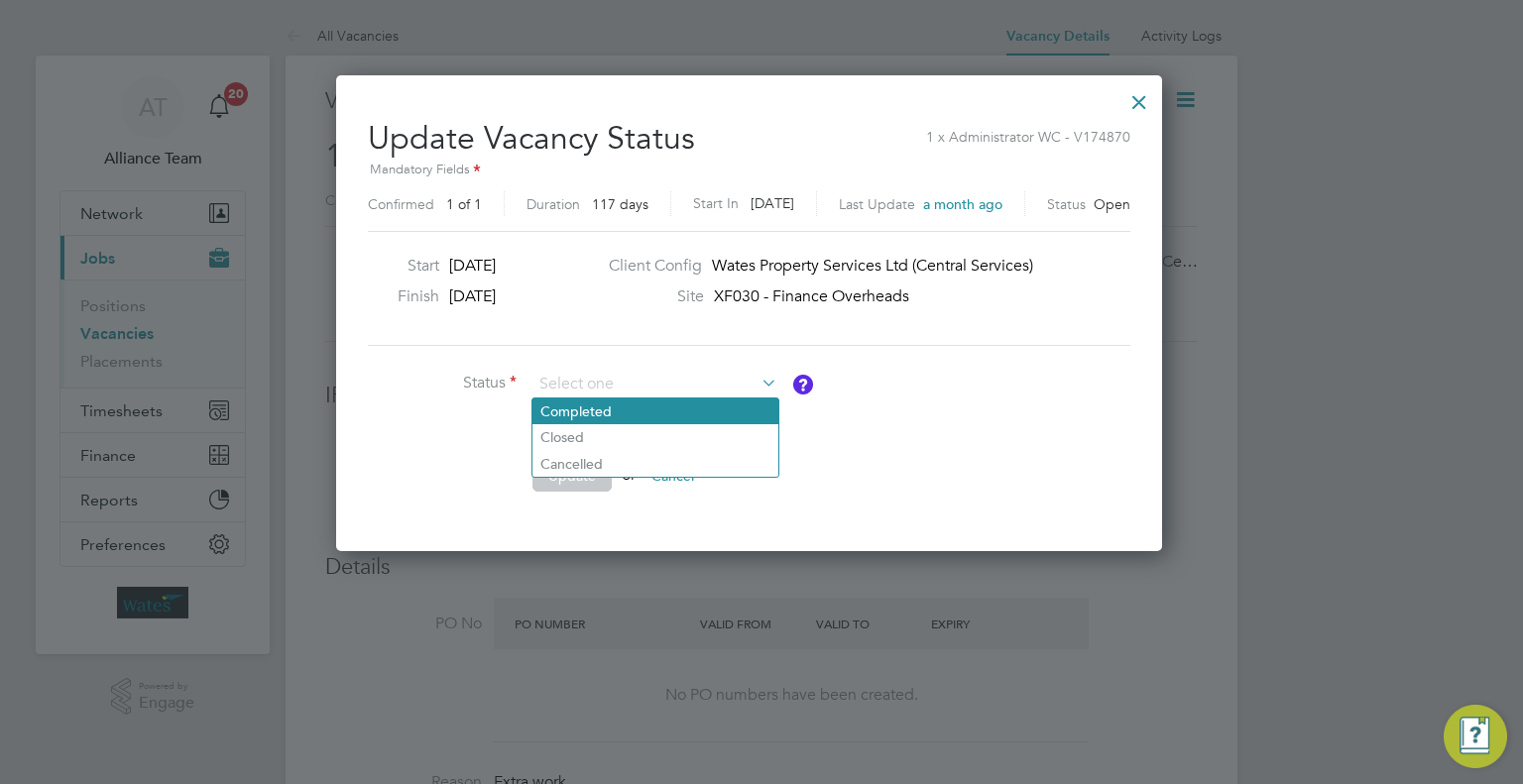 click on "Completed" 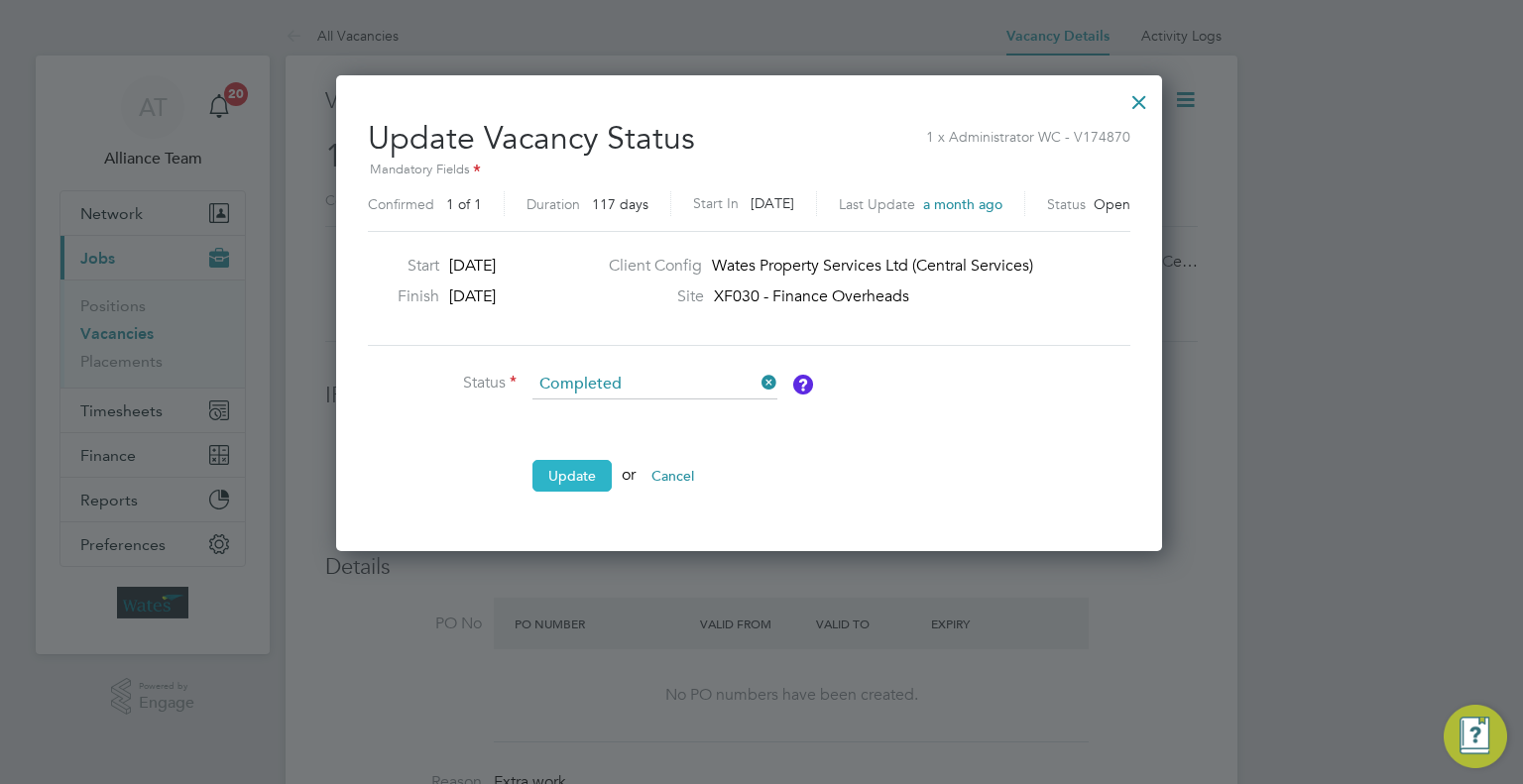 click on "Update" at bounding box center [572, 476] 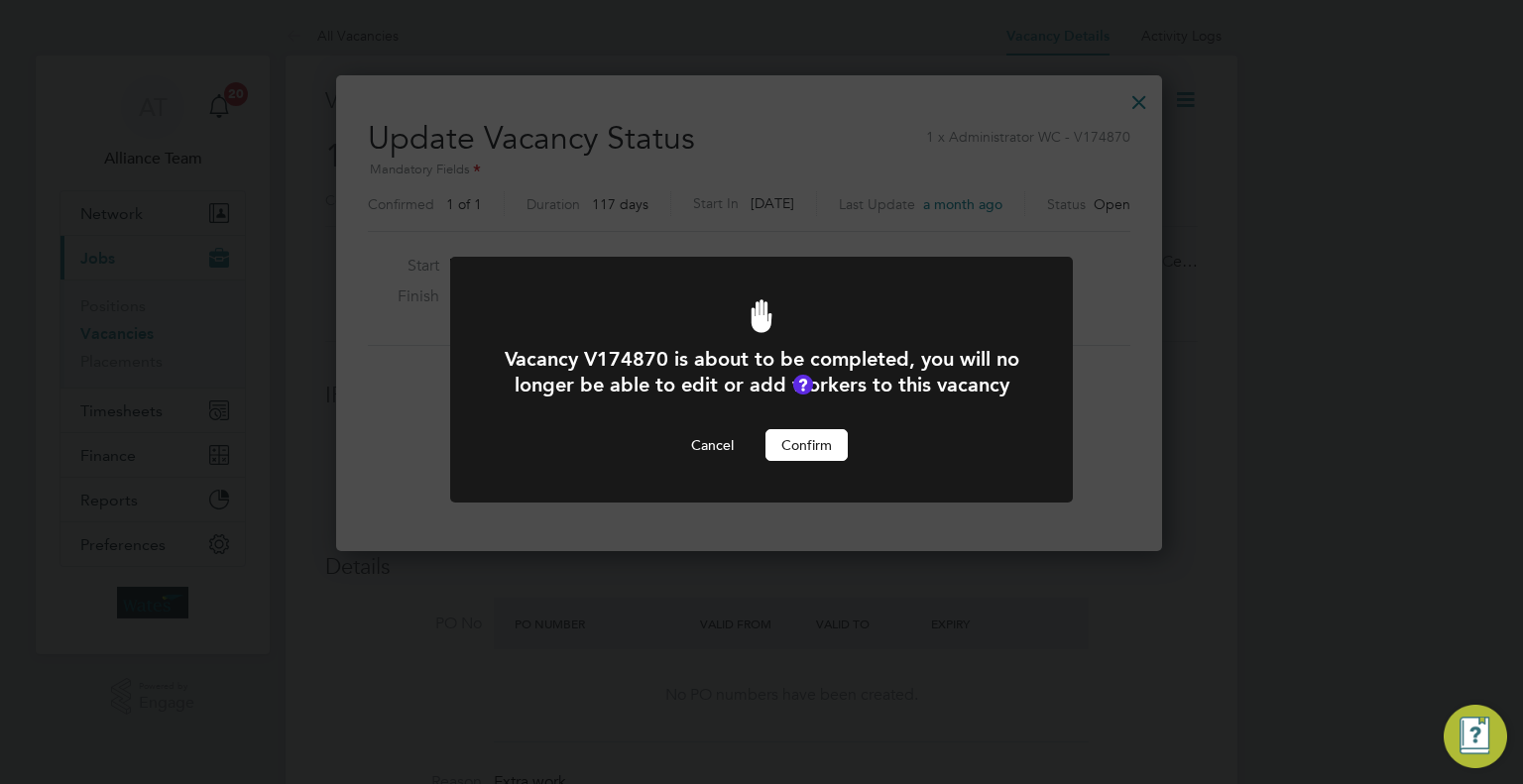 click on "Confirm" at bounding box center [806, 445] 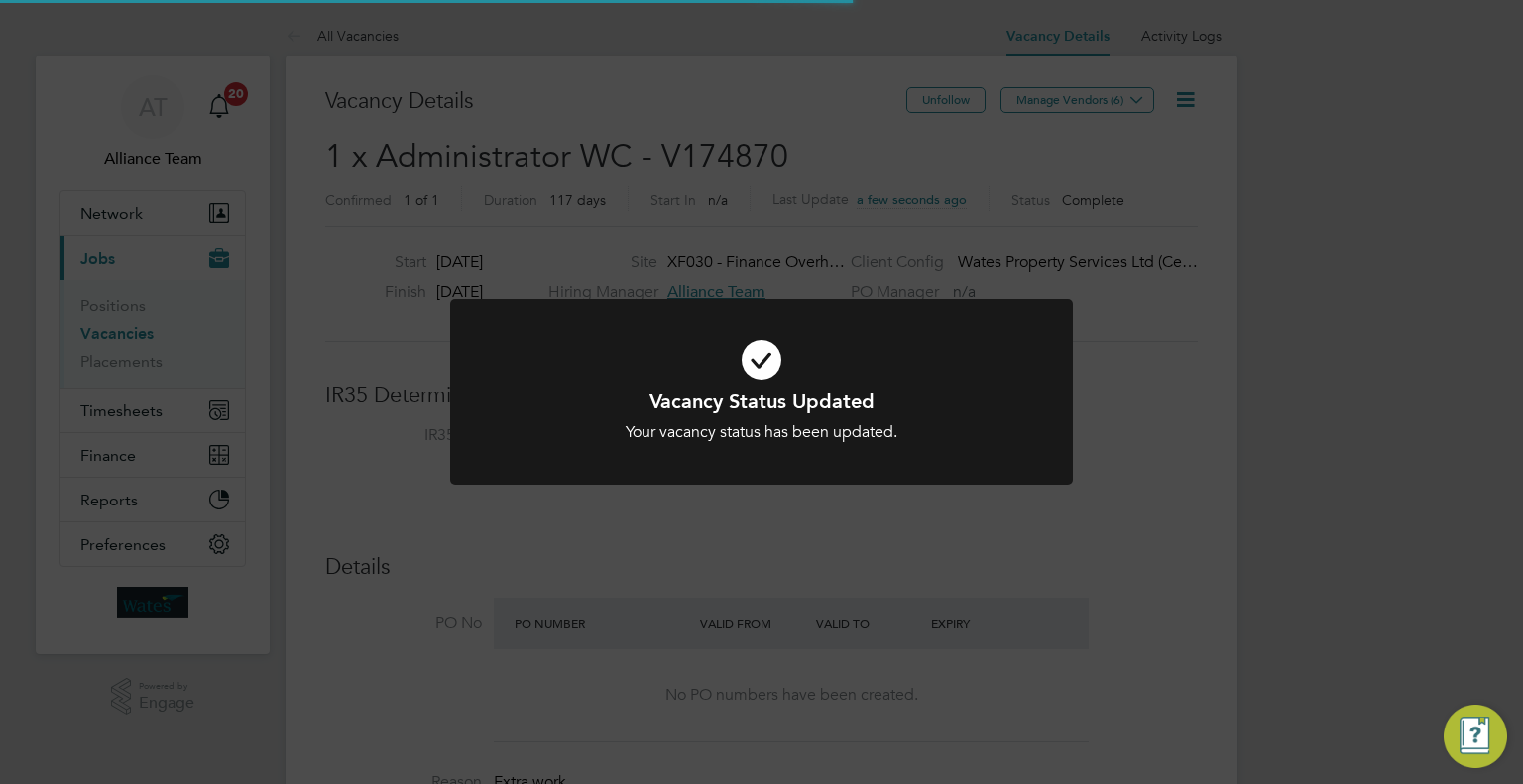 click on "Vacancy Status Updated Your vacancy status has been updated. Cancel Okay" 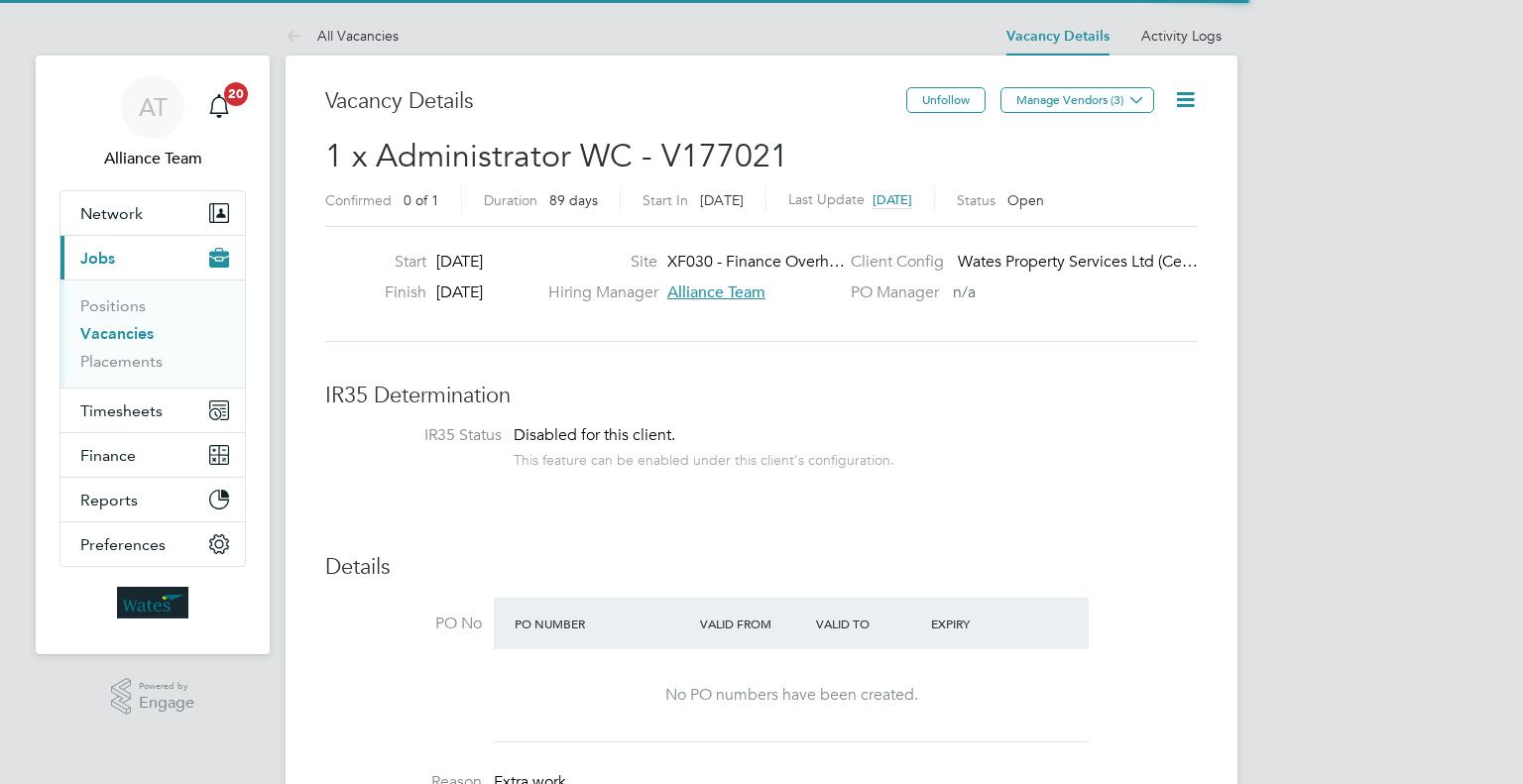 scroll, scrollTop: 0, scrollLeft: 0, axis: both 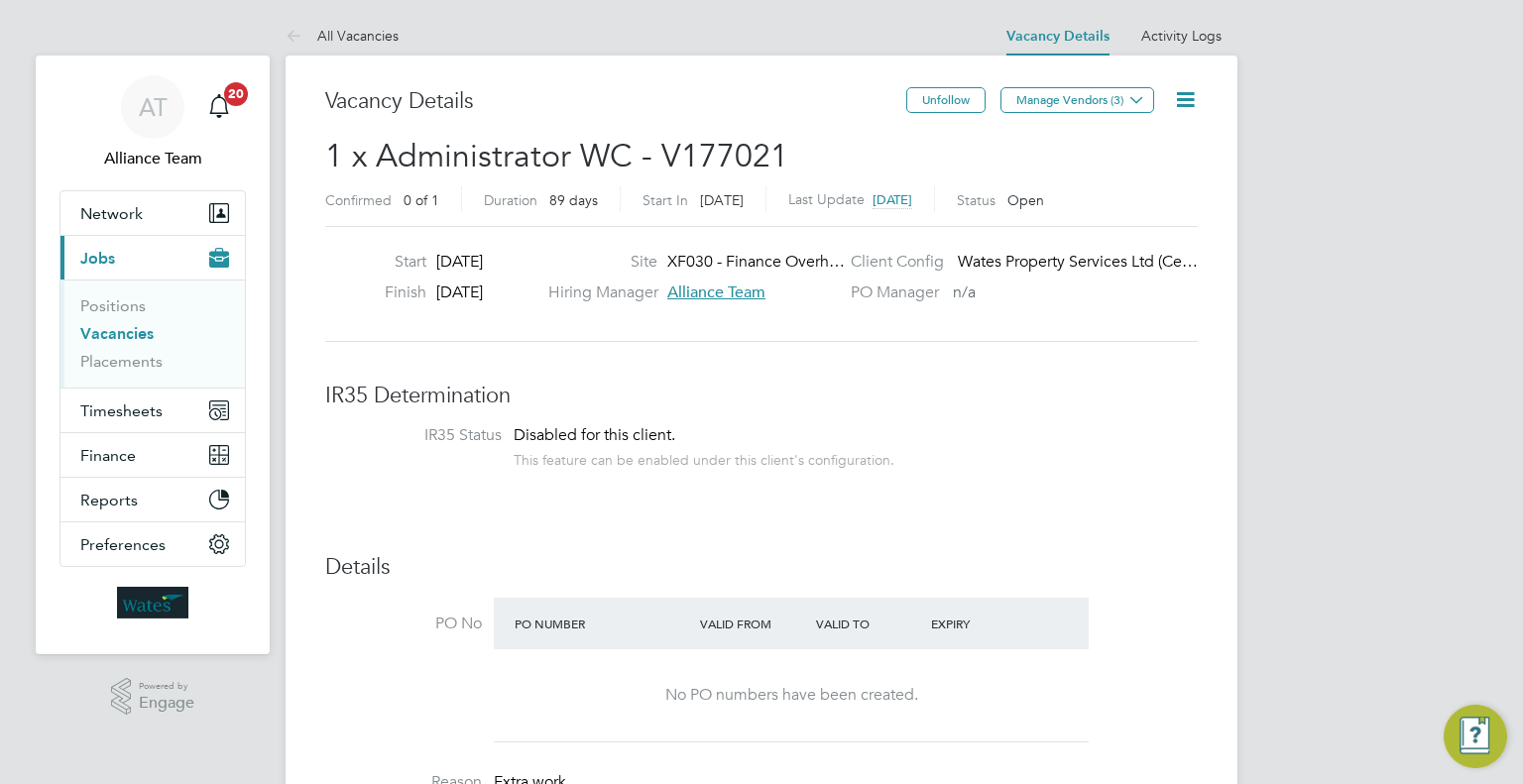 type 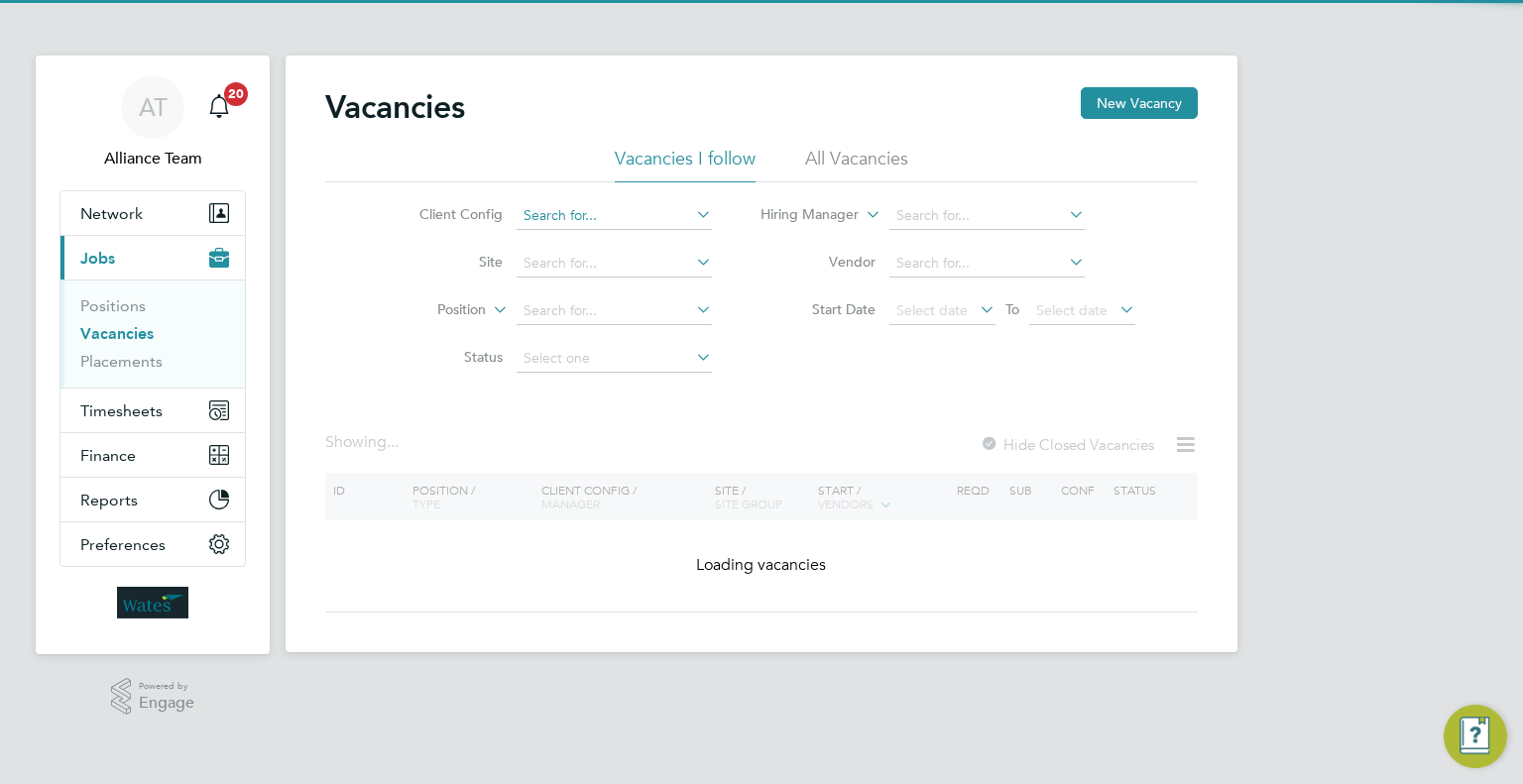 click 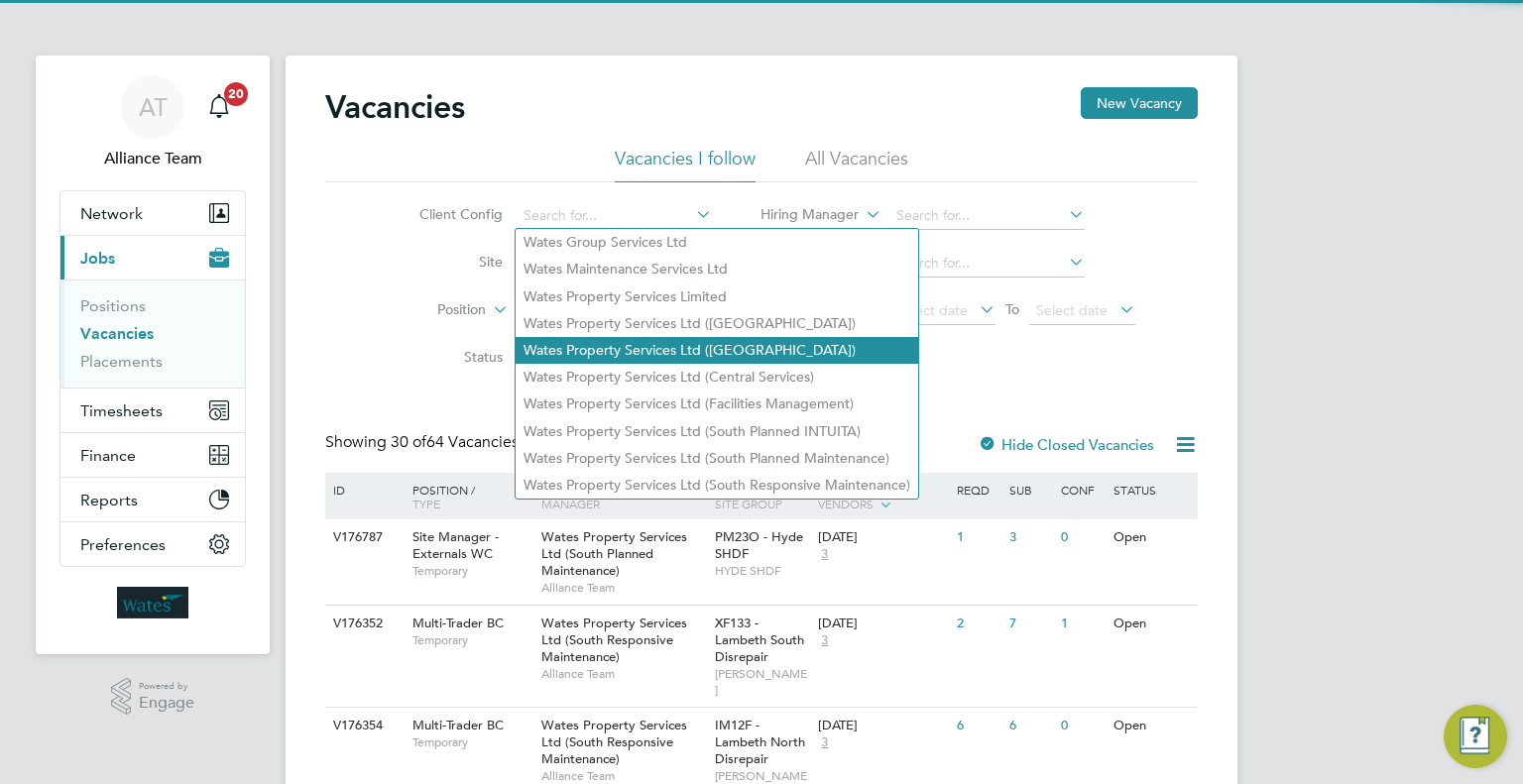 click on "Wates Property Services Ltd (Central & North)" 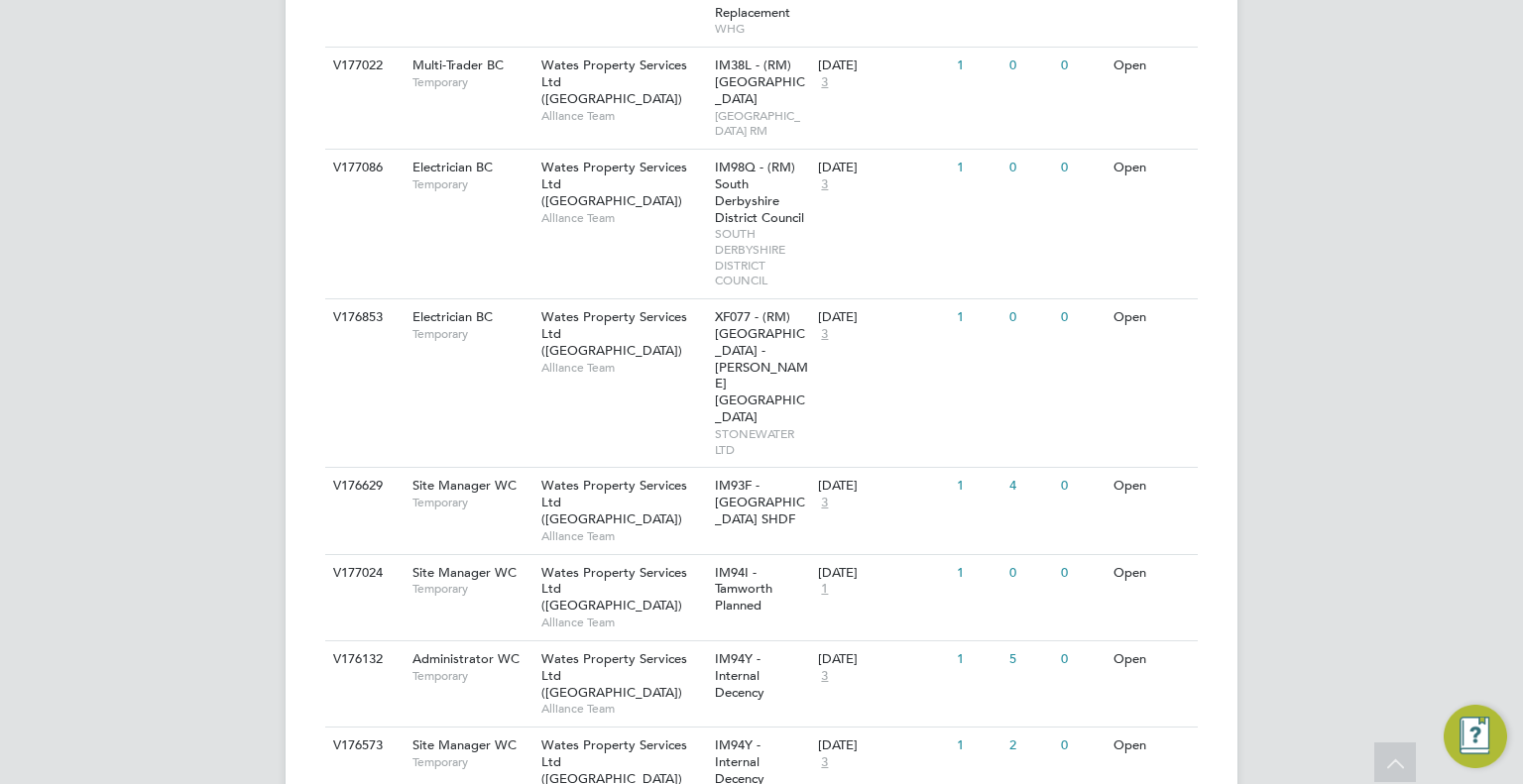 scroll, scrollTop: 799, scrollLeft: 0, axis: vertical 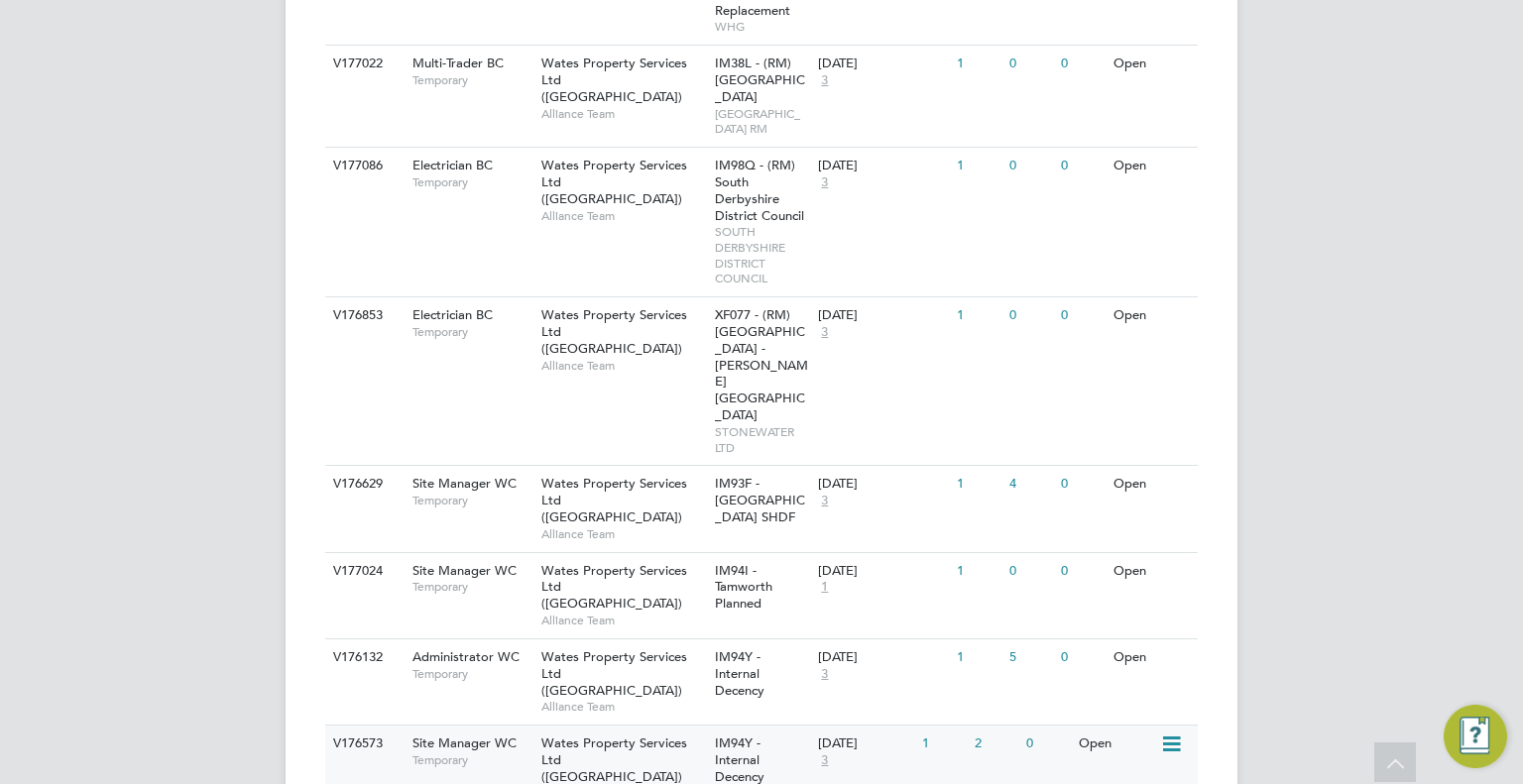 click on "IM94Y - Internal Decency" 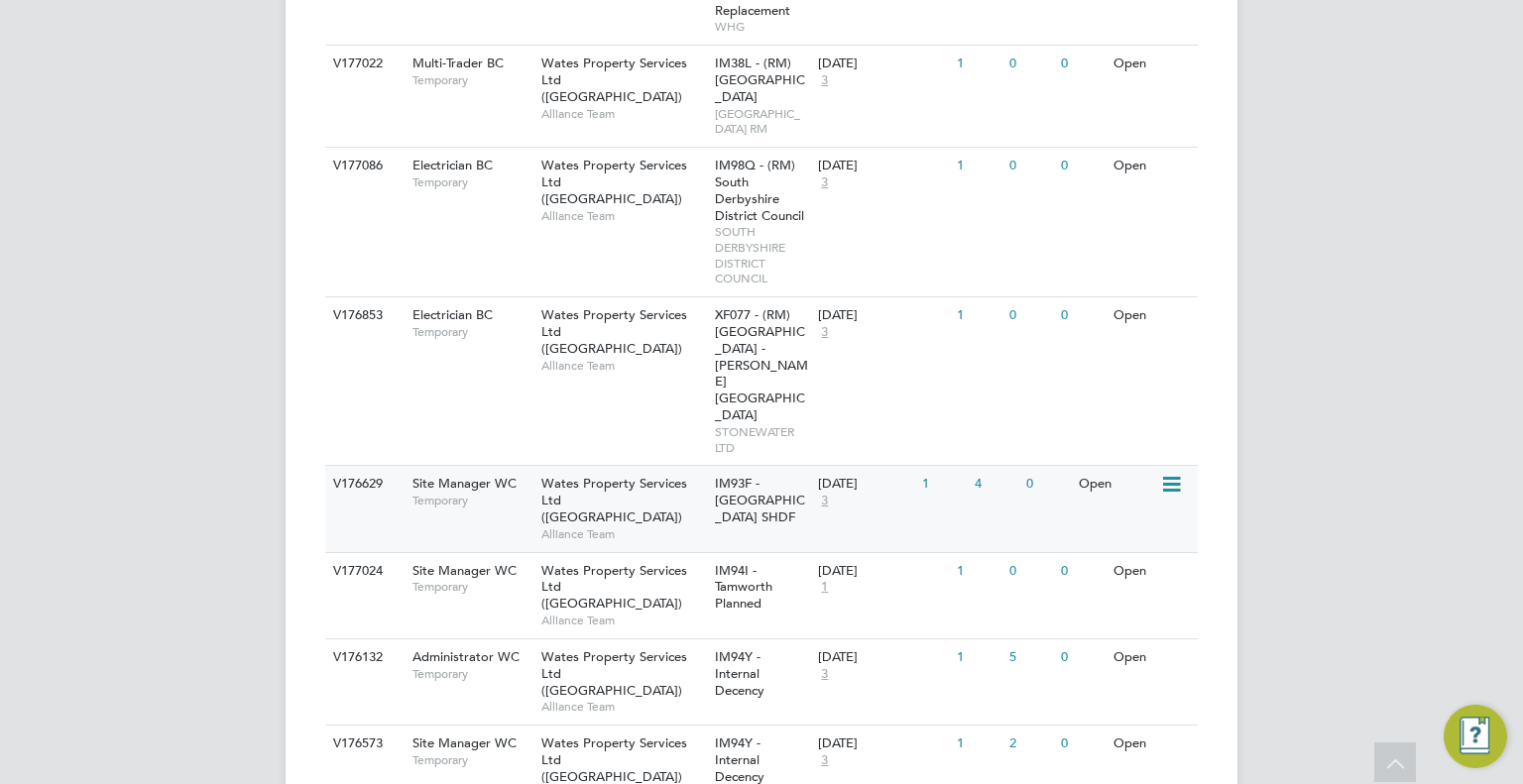 click on "IM93F - Wolverhampton SHDF" 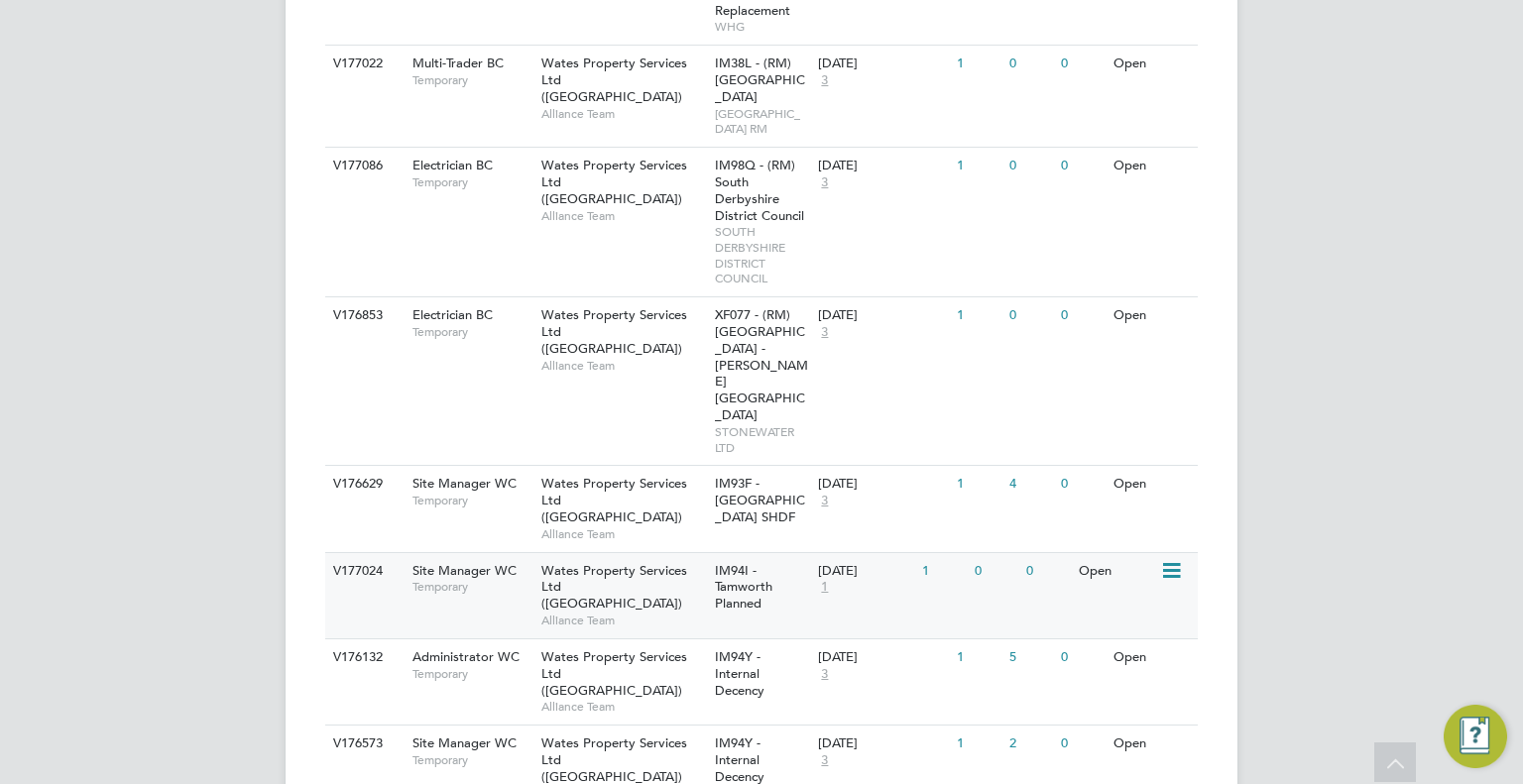click on "IM94I - Tamworth Planned" 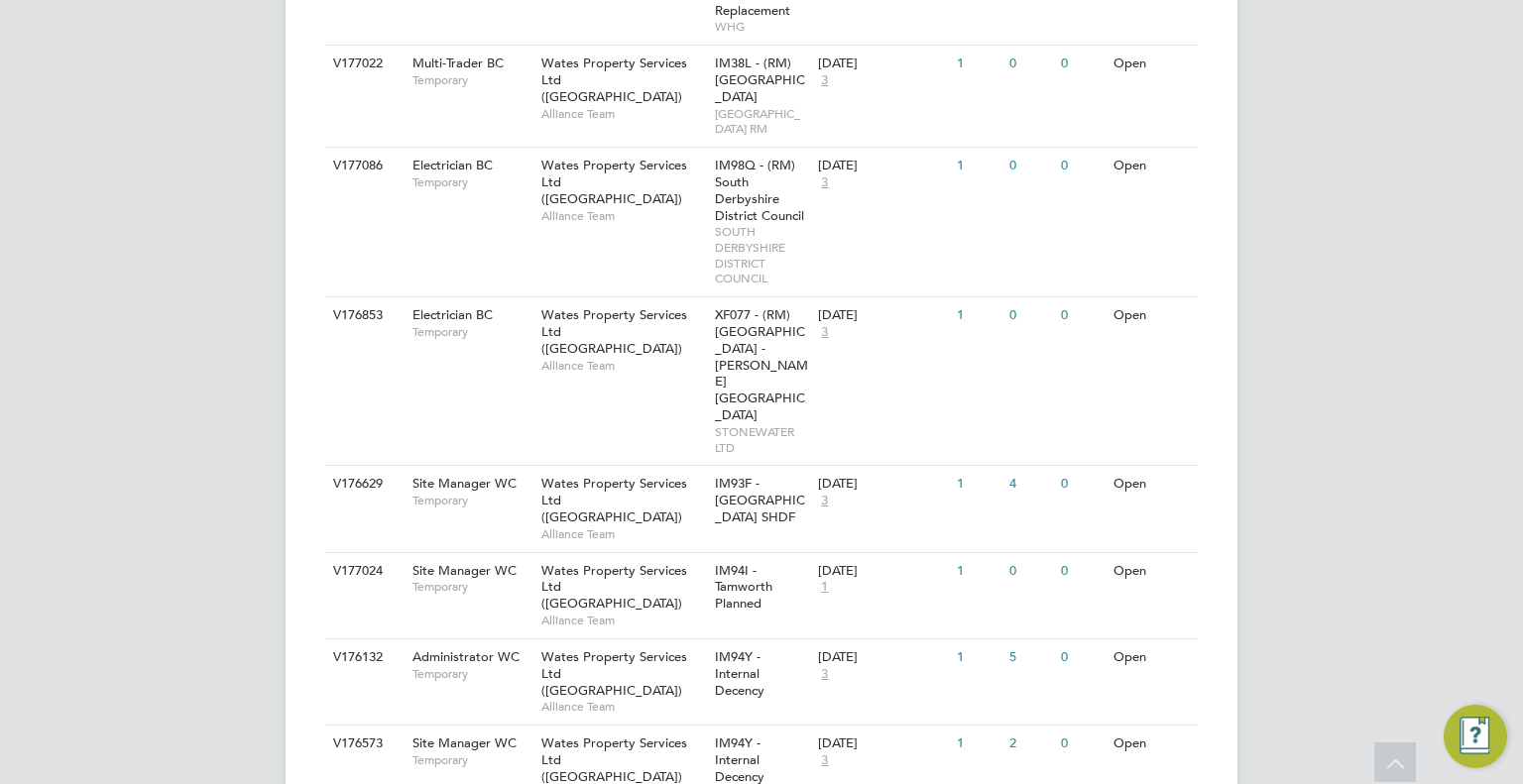 click on "IM93G - Wolverhampton Major Voids   WOLVERHAMPTON SBRF" 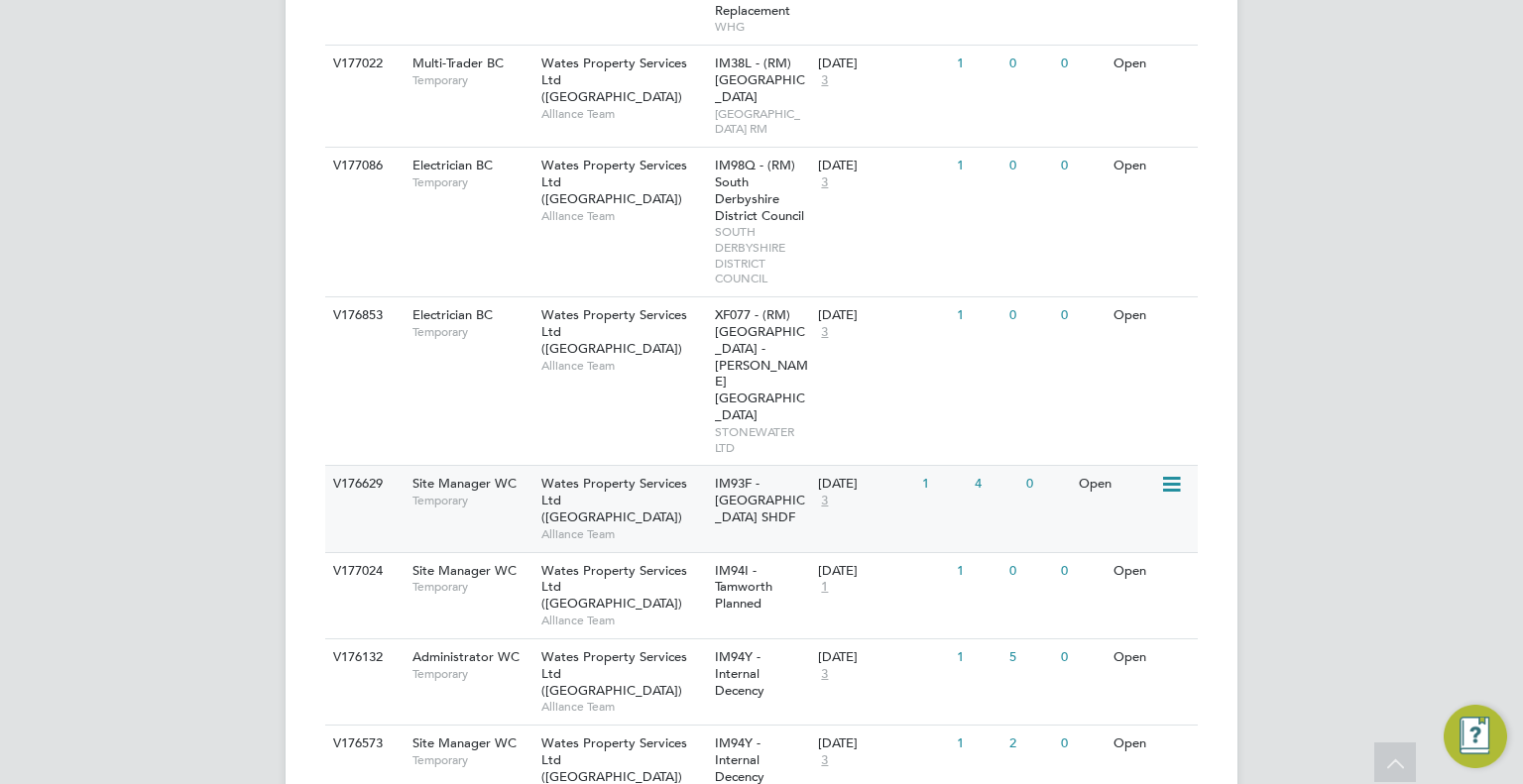 click on "IM93F - Wolverhampton SHDF" 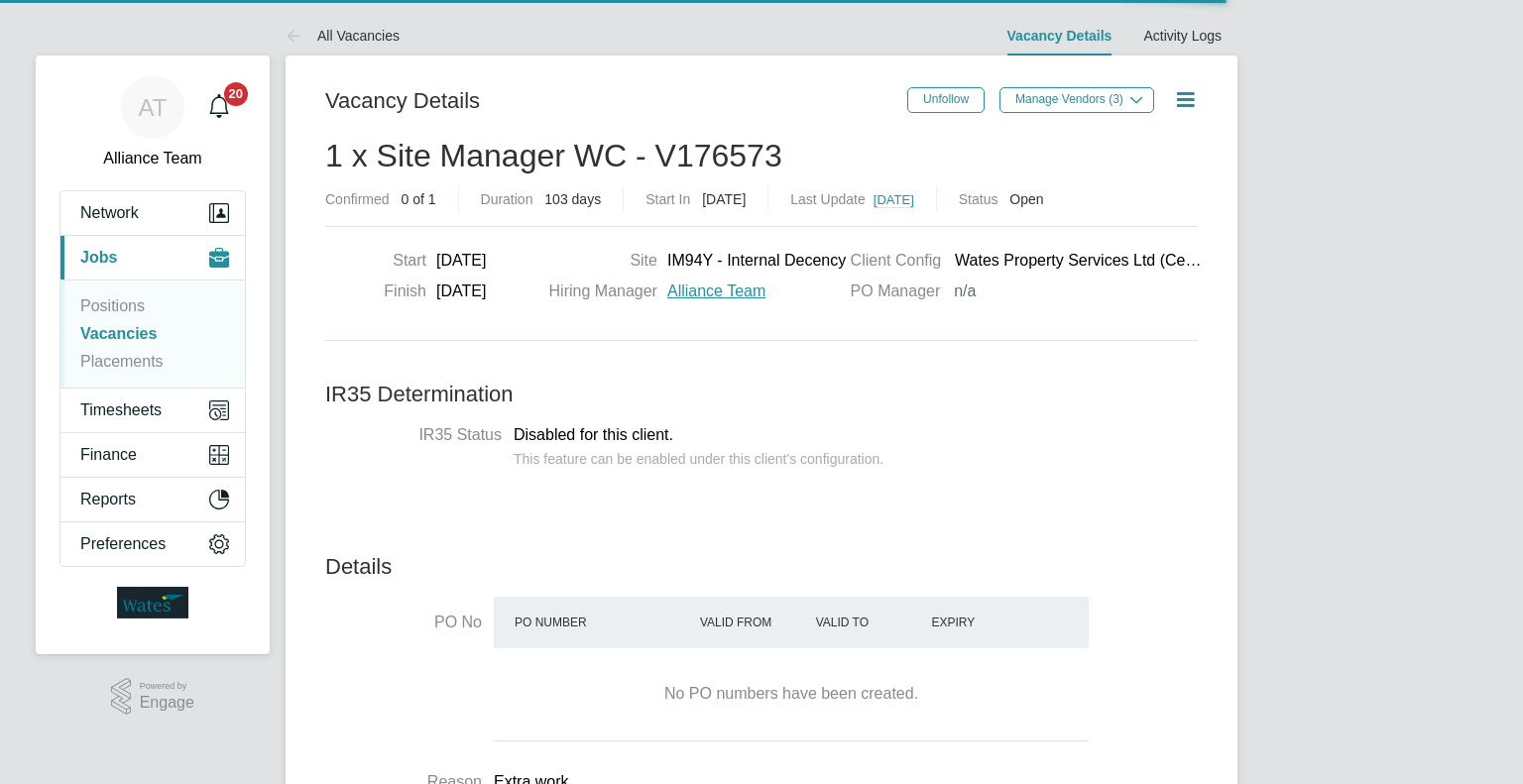 scroll, scrollTop: 0, scrollLeft: 0, axis: both 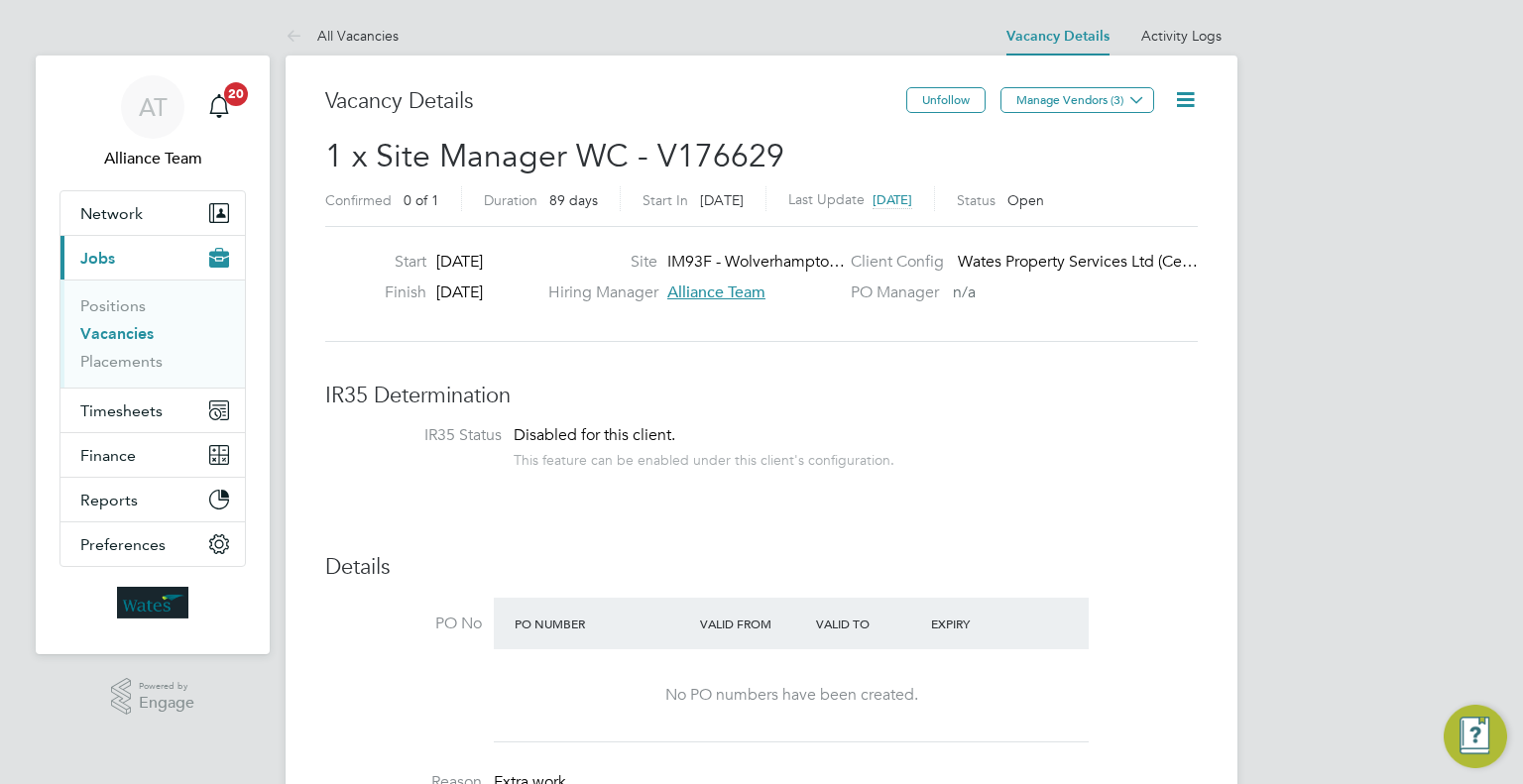 click 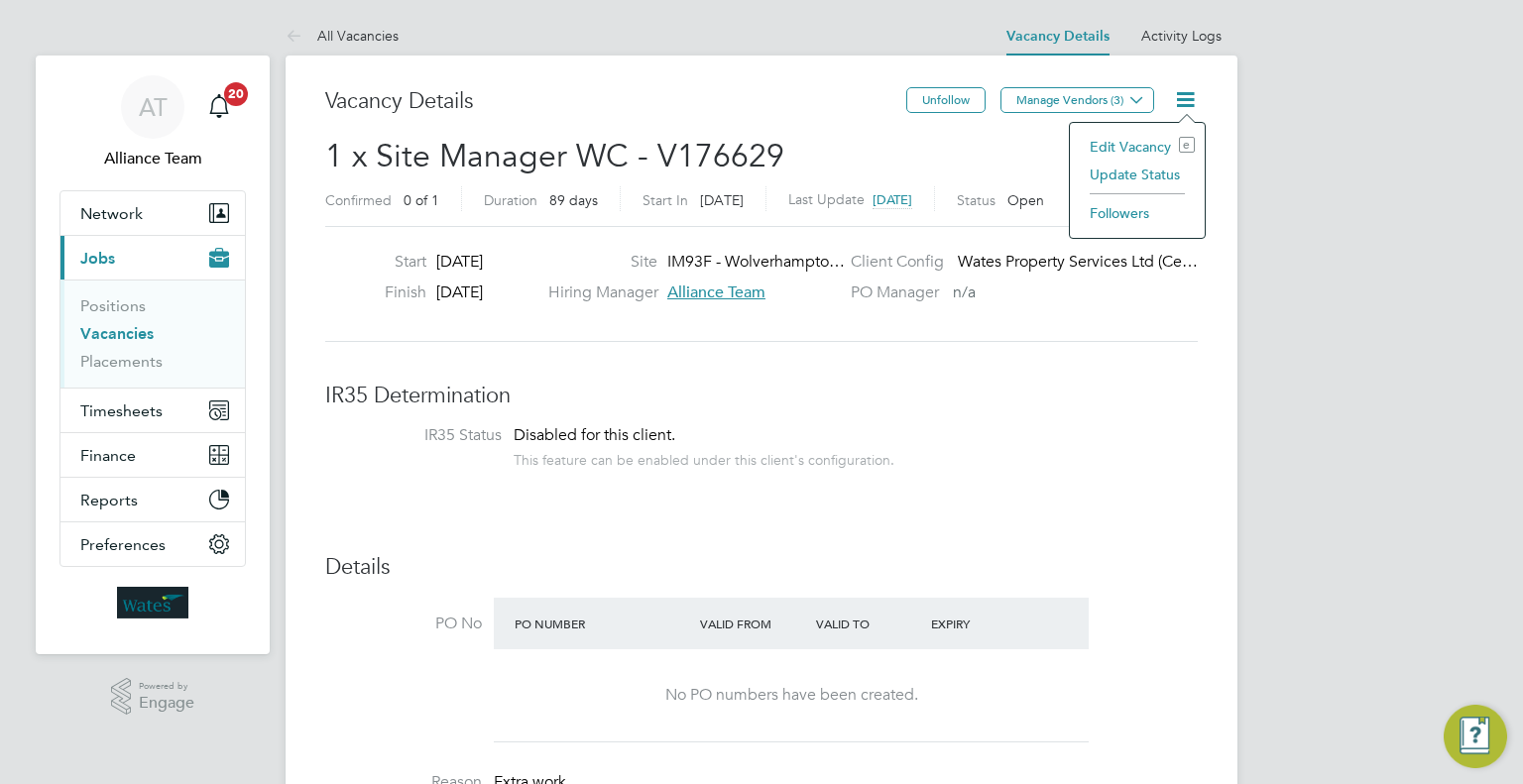 click on "Edit Vacancy e" 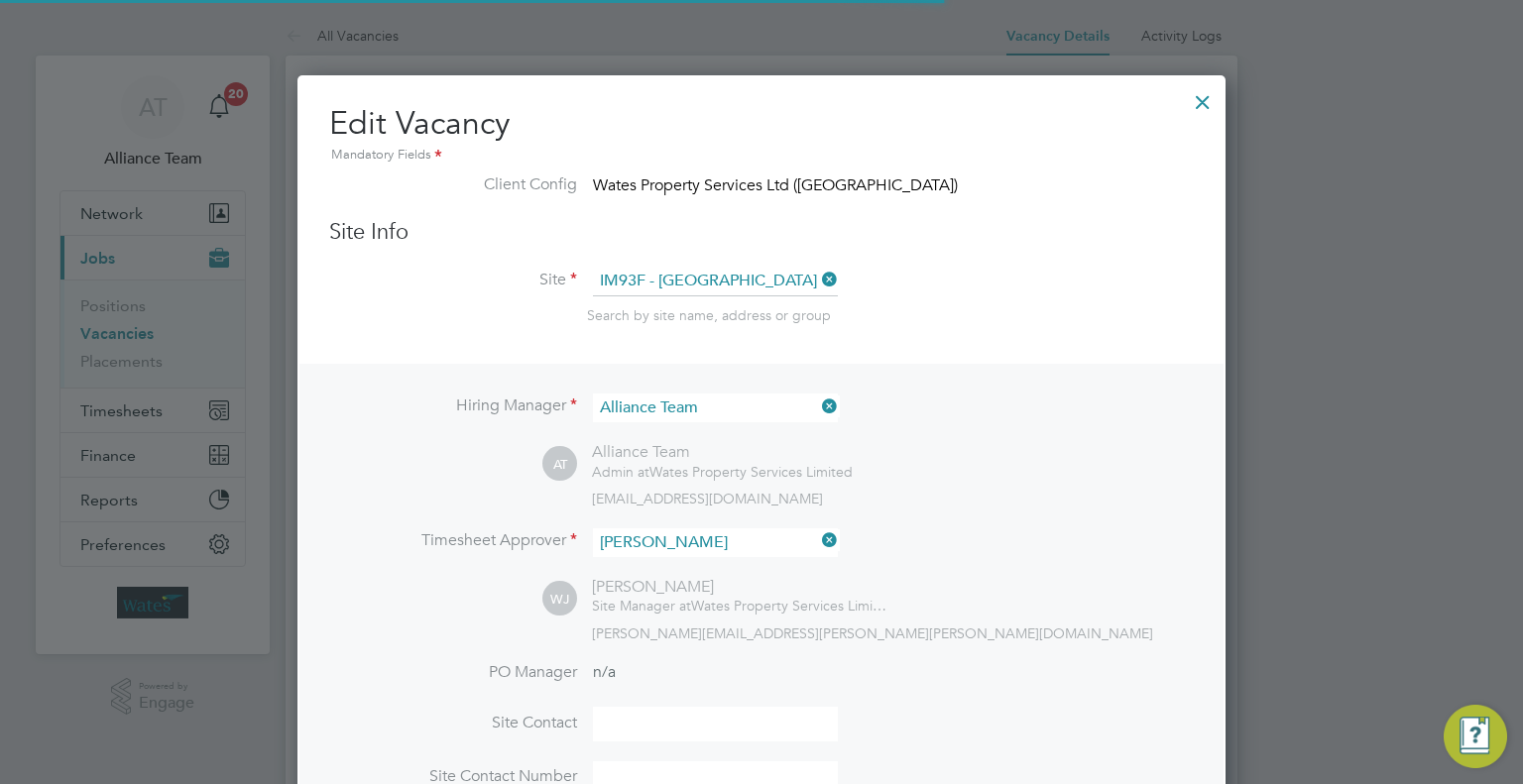 scroll, scrollTop: 10, scrollLeft: 10, axis: both 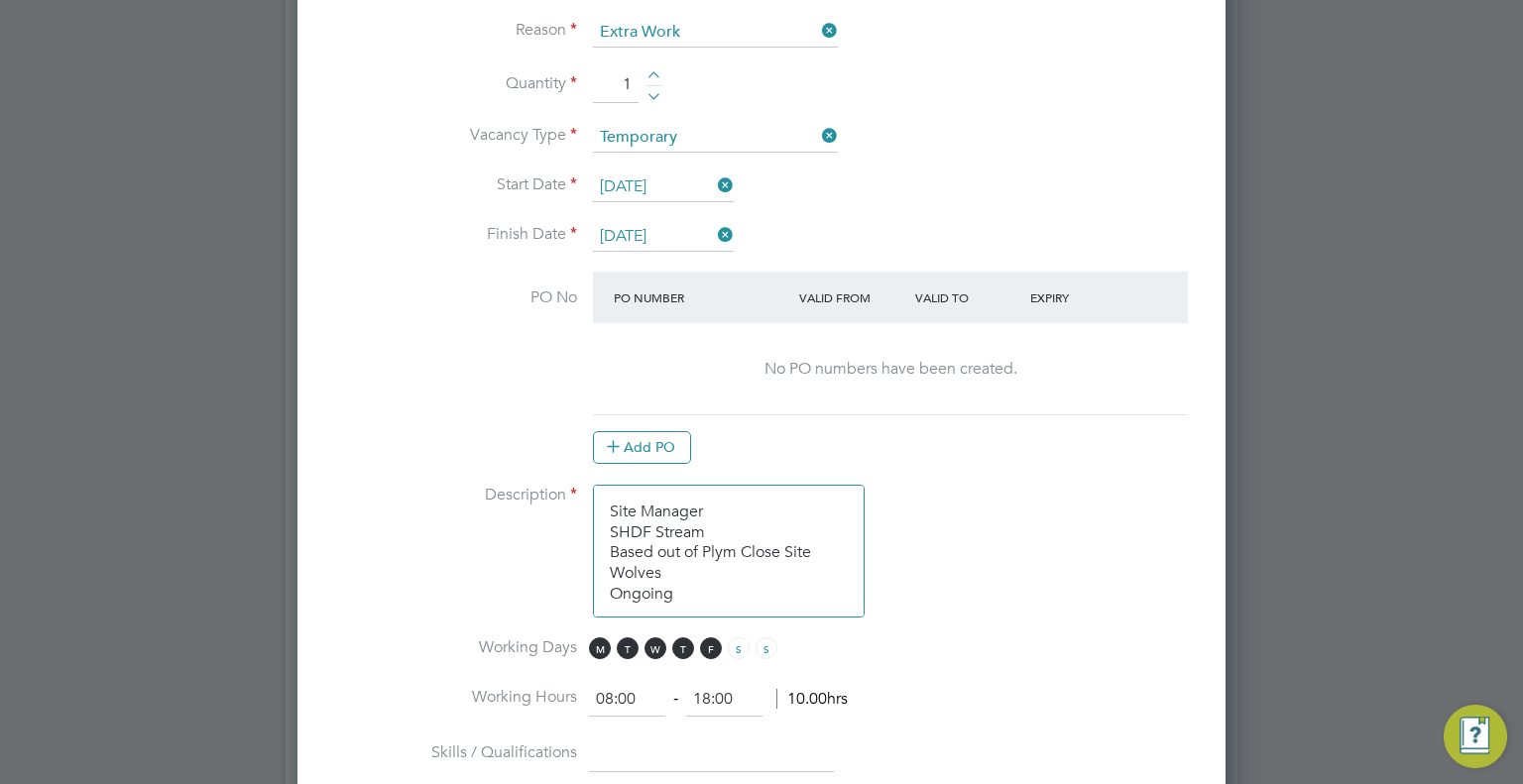 click on "Site Manager
SHDF Stream
Based out of Plym Close Site Wolves
Ongoing" at bounding box center [729, 551] 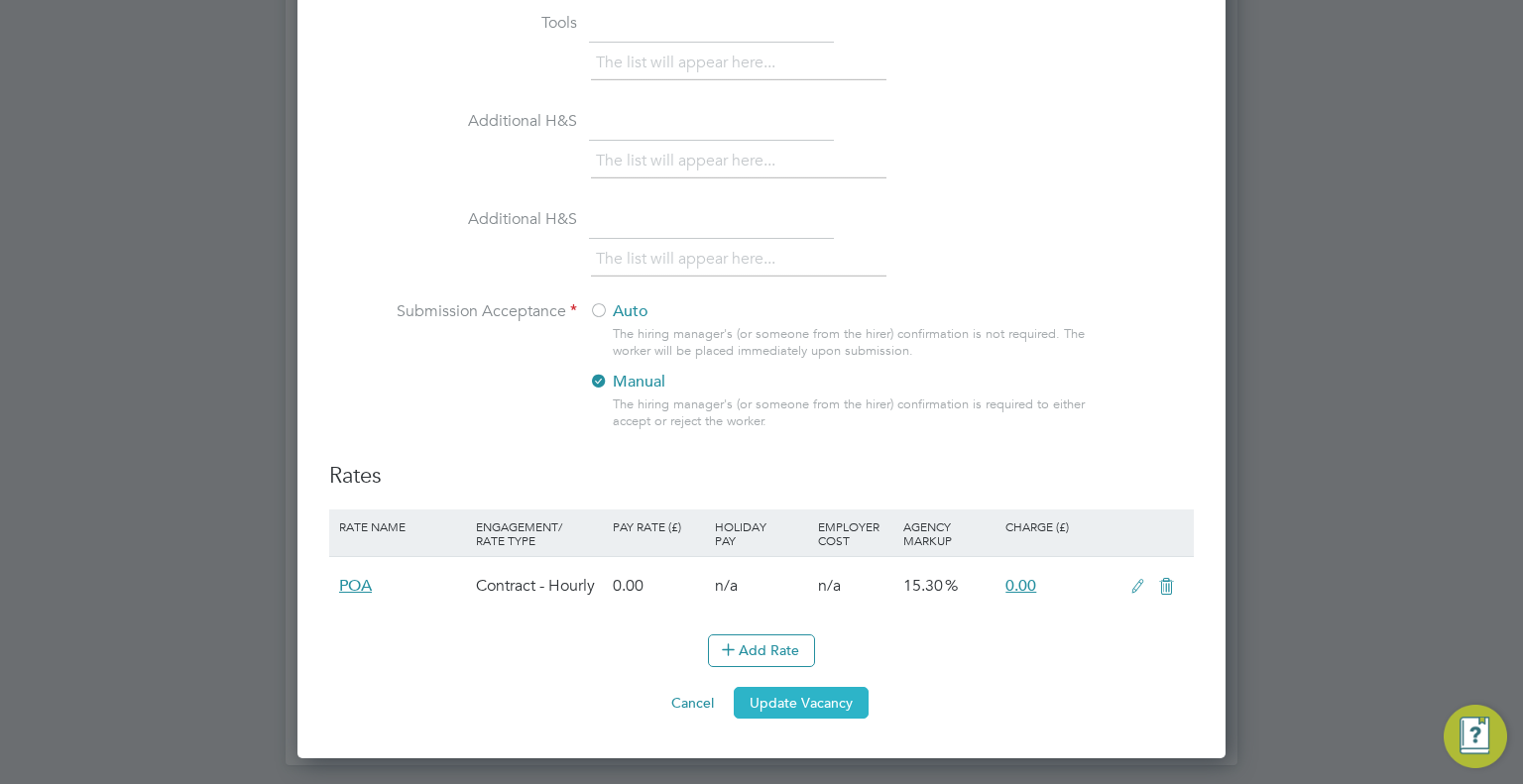 type on "Site Manager
SHDF Stream
Black CSCS
Based out of Plym Close Site Wolves
Ongoing" 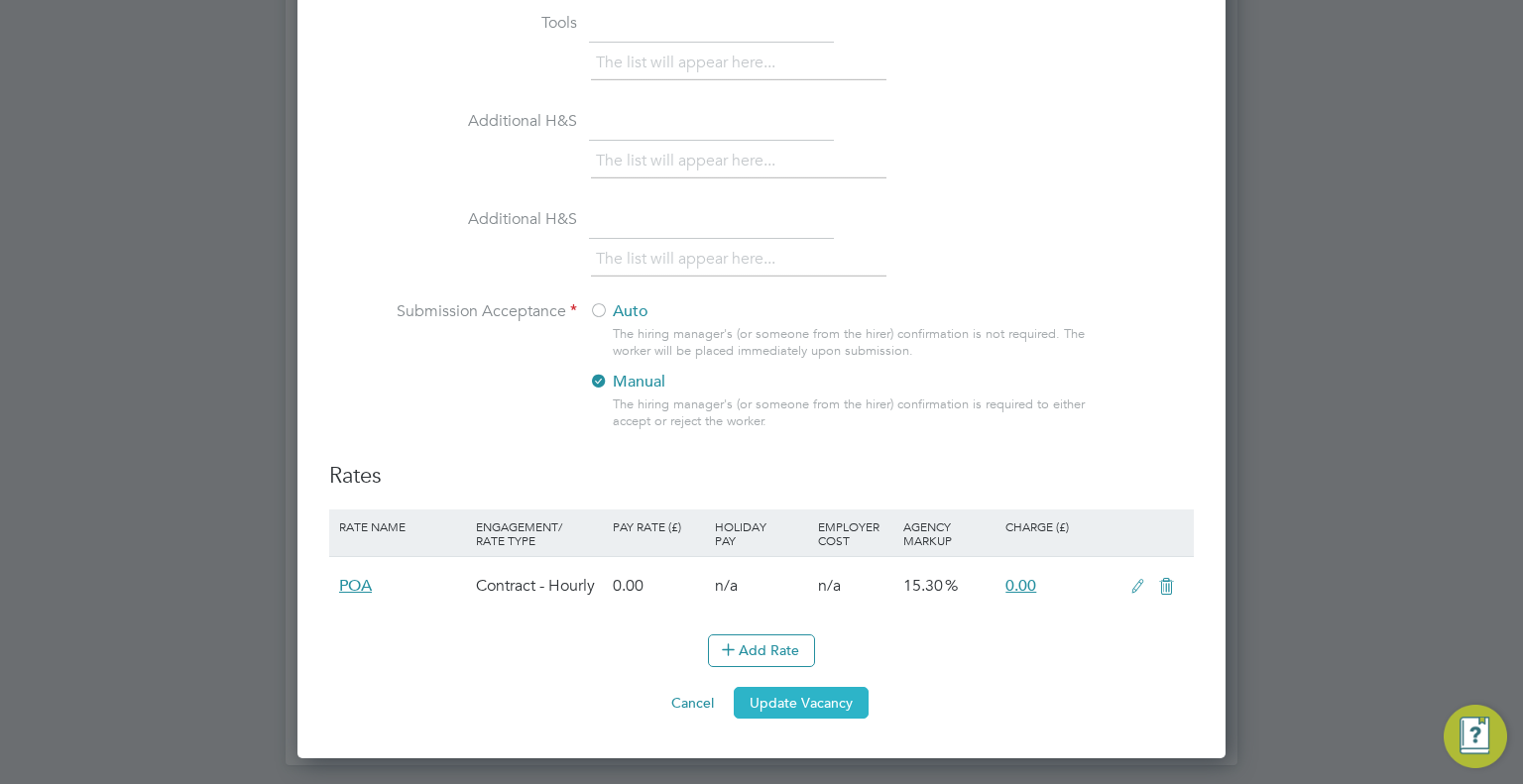 click on "Update Vacancy" at bounding box center [801, 703] 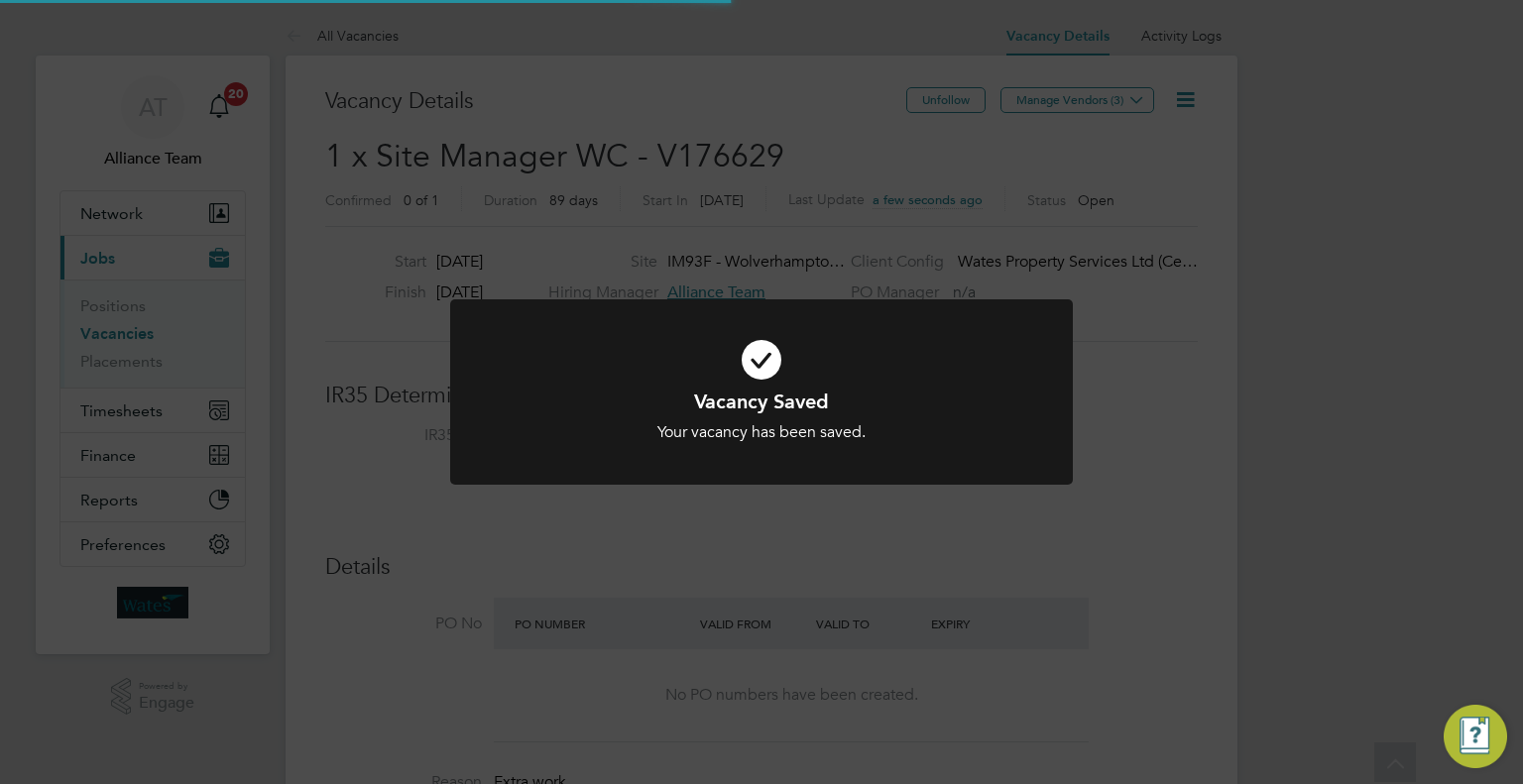 click on "Vacancy Saved Your vacancy has been saved. Cancel Okay" 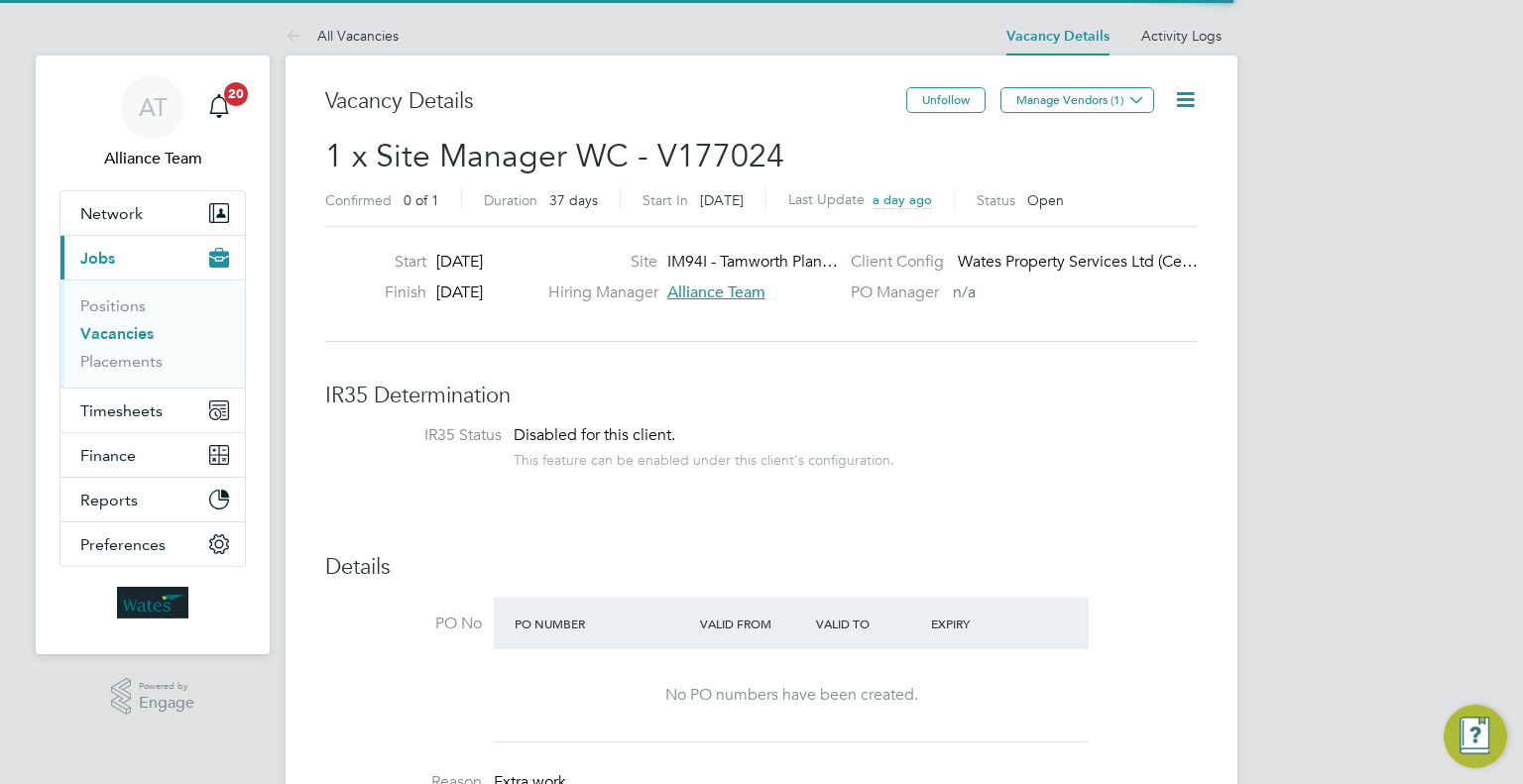 scroll, scrollTop: 0, scrollLeft: 0, axis: both 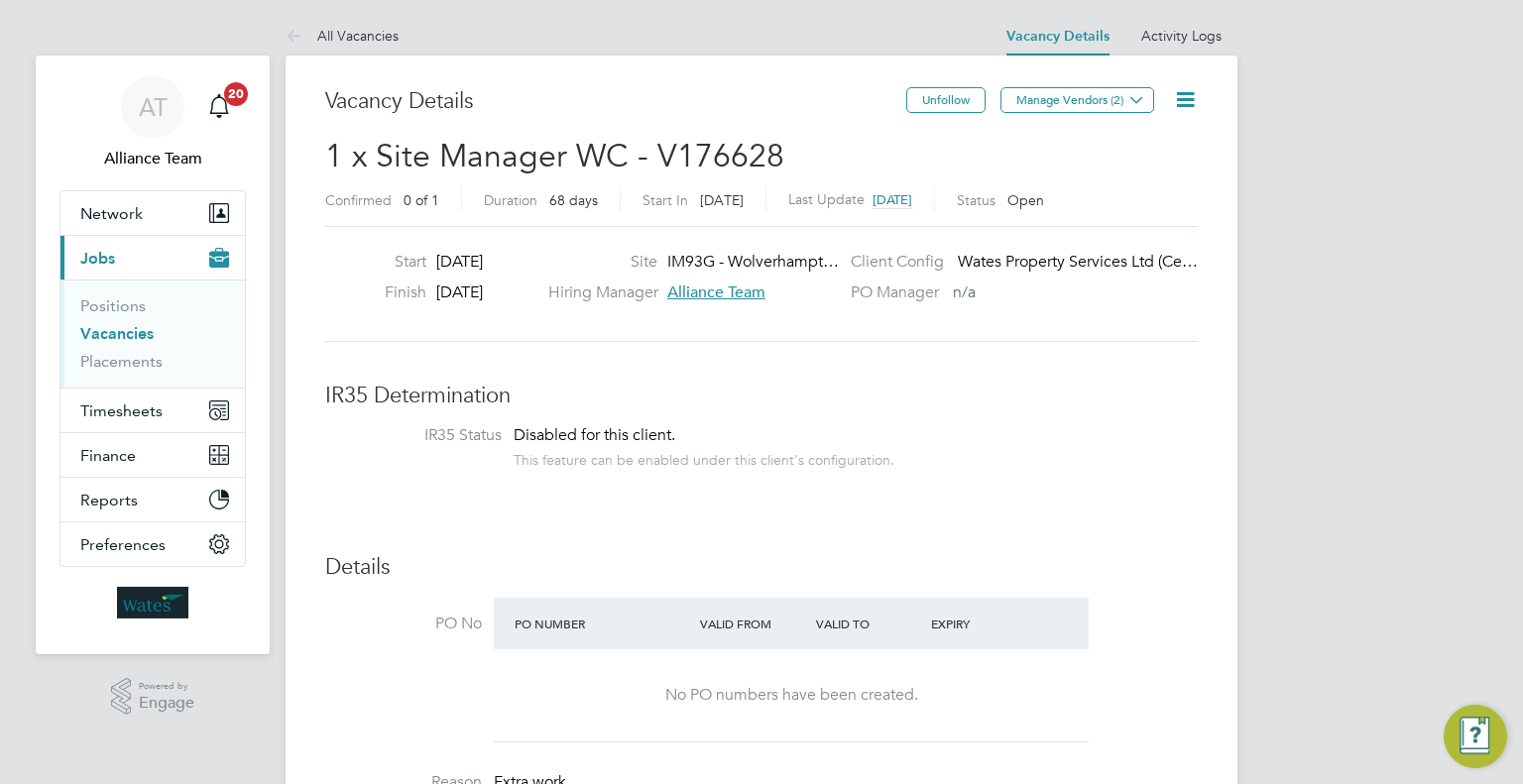 click on "1 x Site Manager WC - V176628 Confirmed   0 of 1 Duration   68 days Start In     3 days ago Last Update 7 days ago Status   Open" 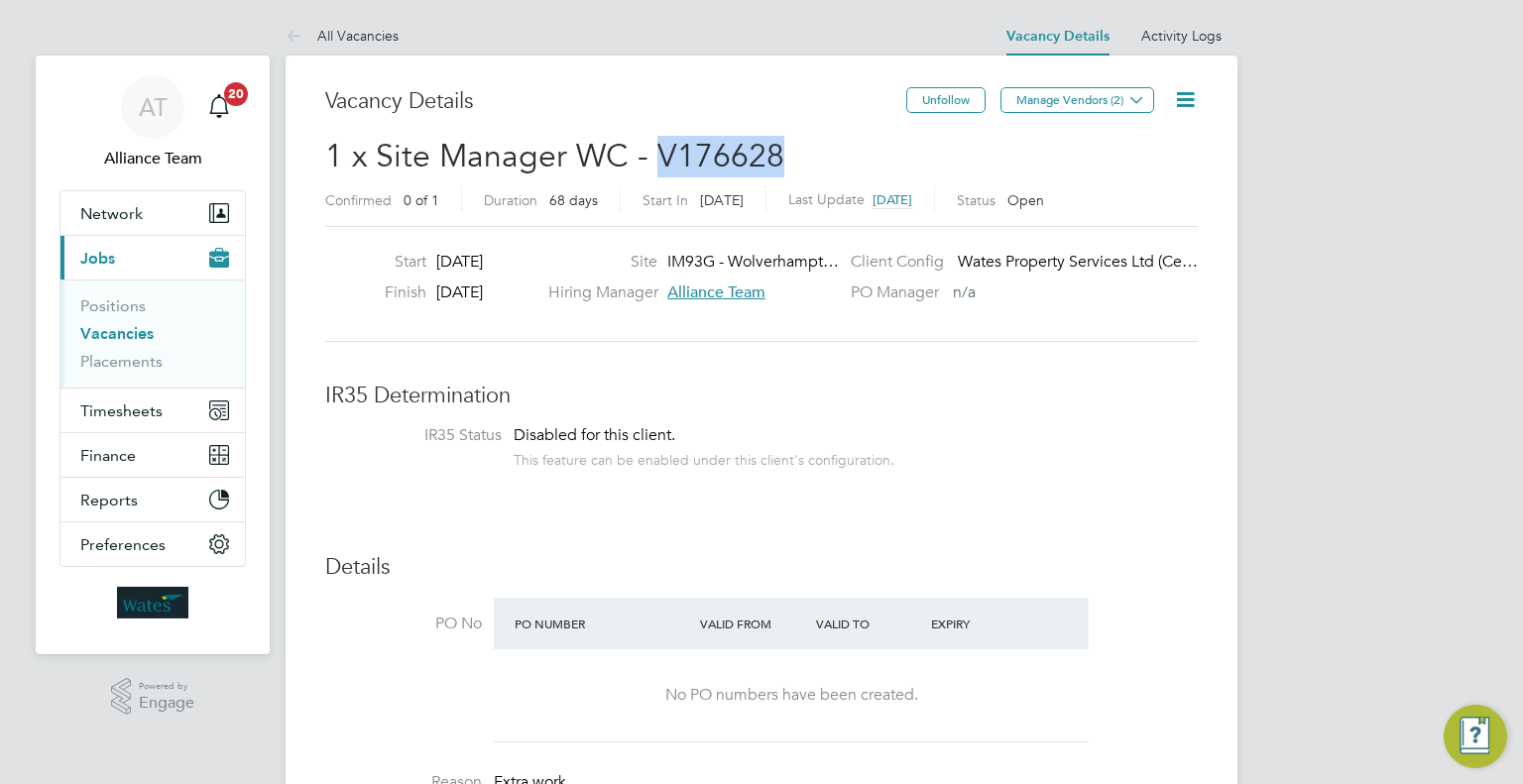 drag, startPoint x: 779, startPoint y: 152, endPoint x: 658, endPoint y: 149, distance: 121.03718 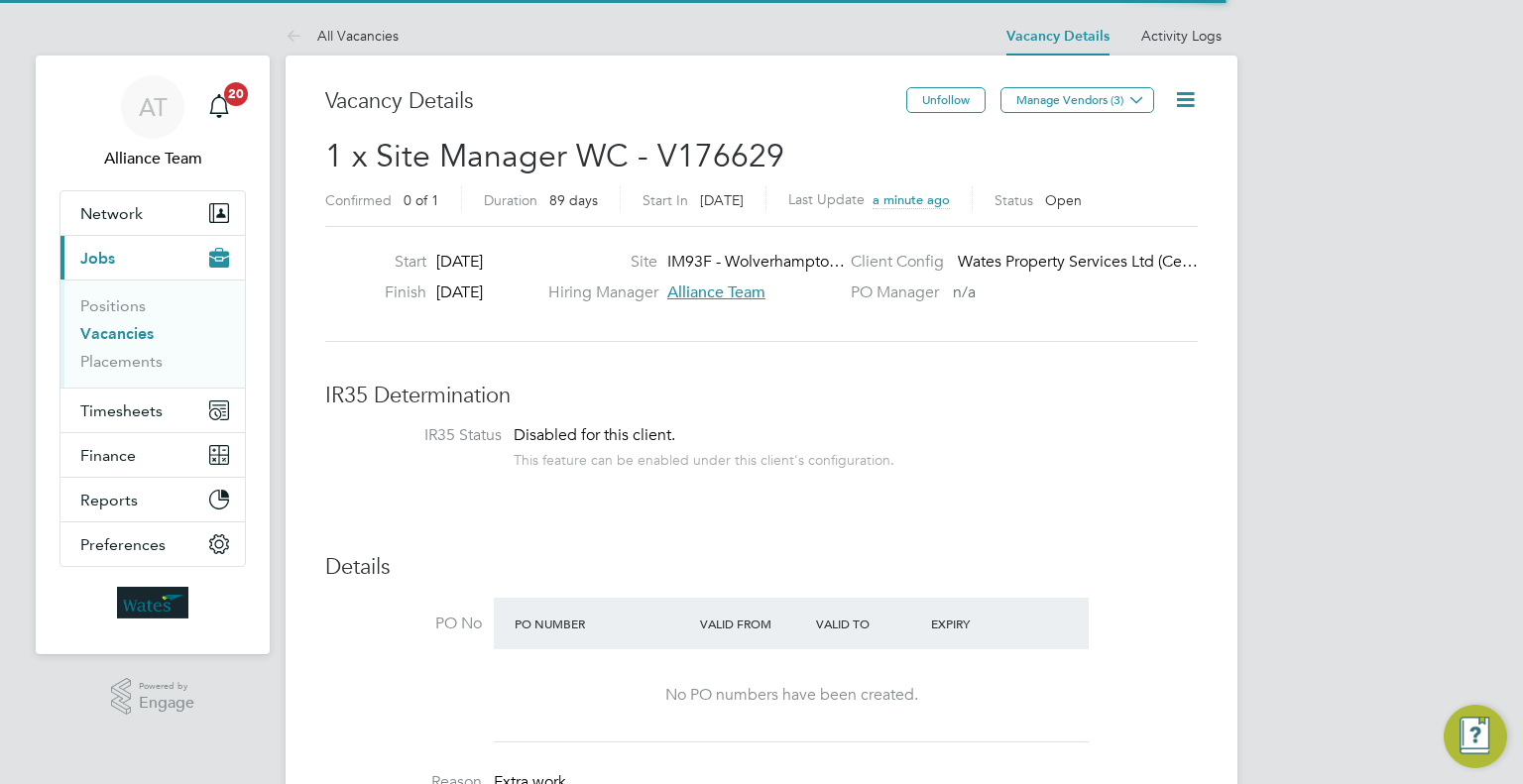 scroll, scrollTop: 0, scrollLeft: 0, axis: both 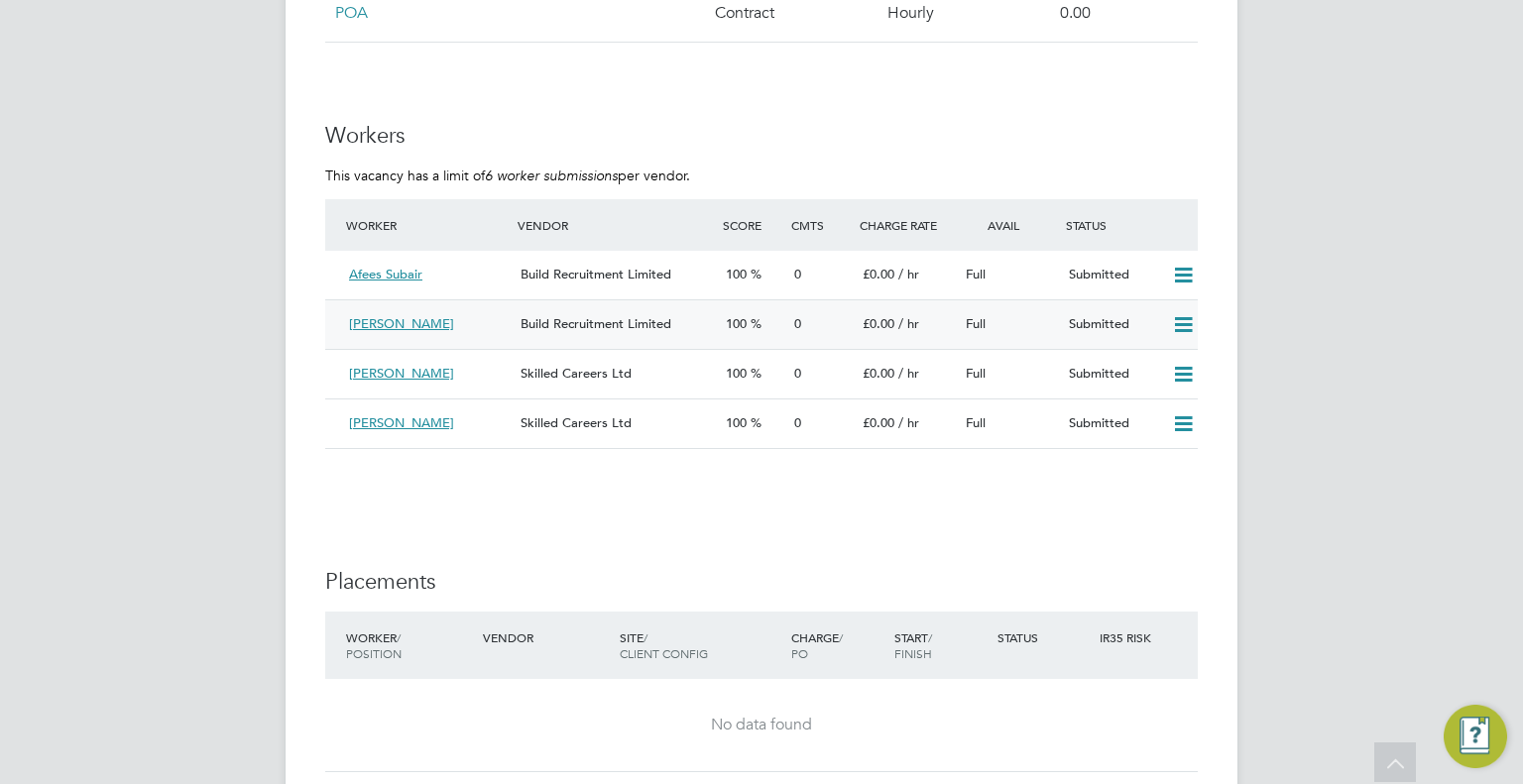 click 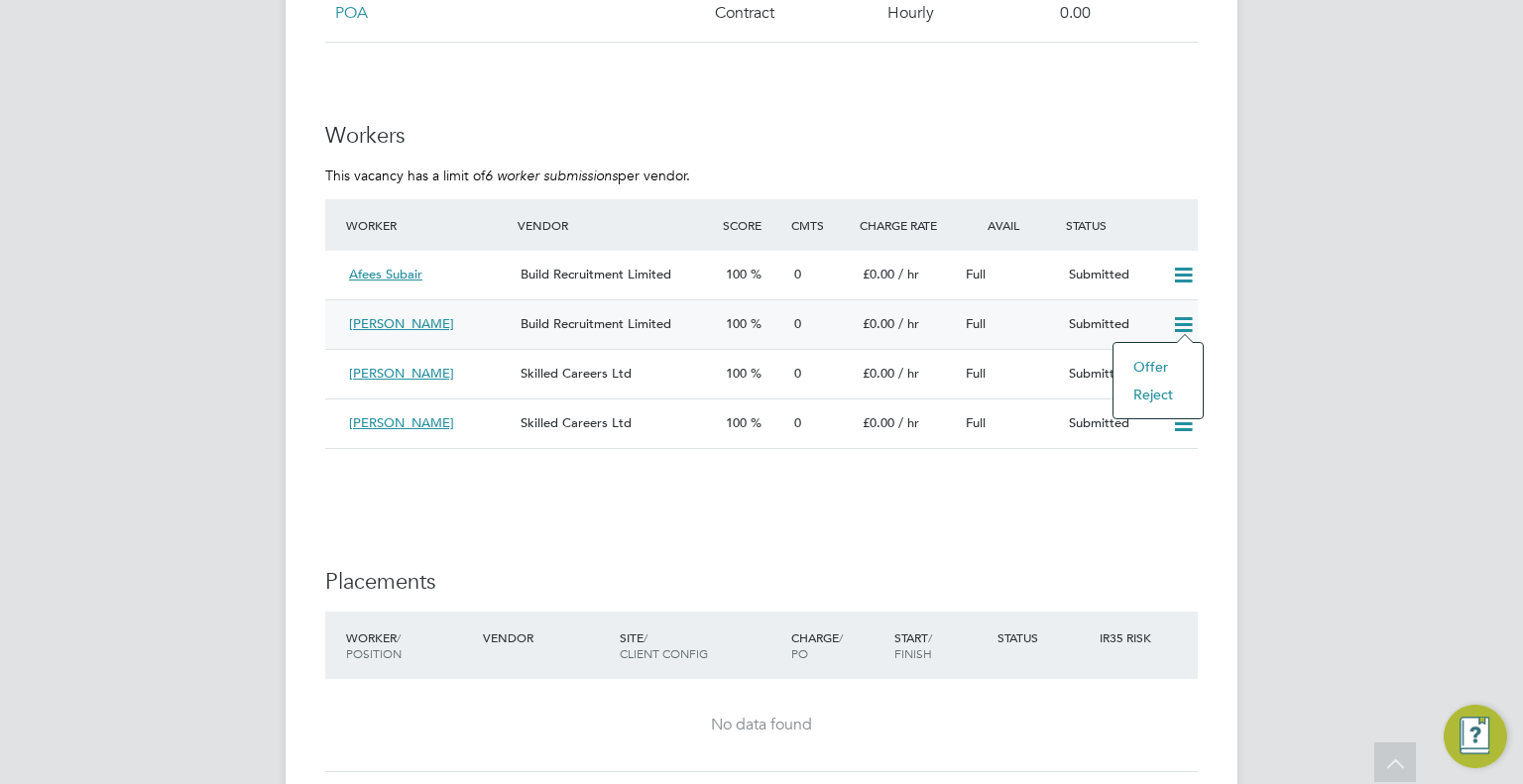 click on "Reject" 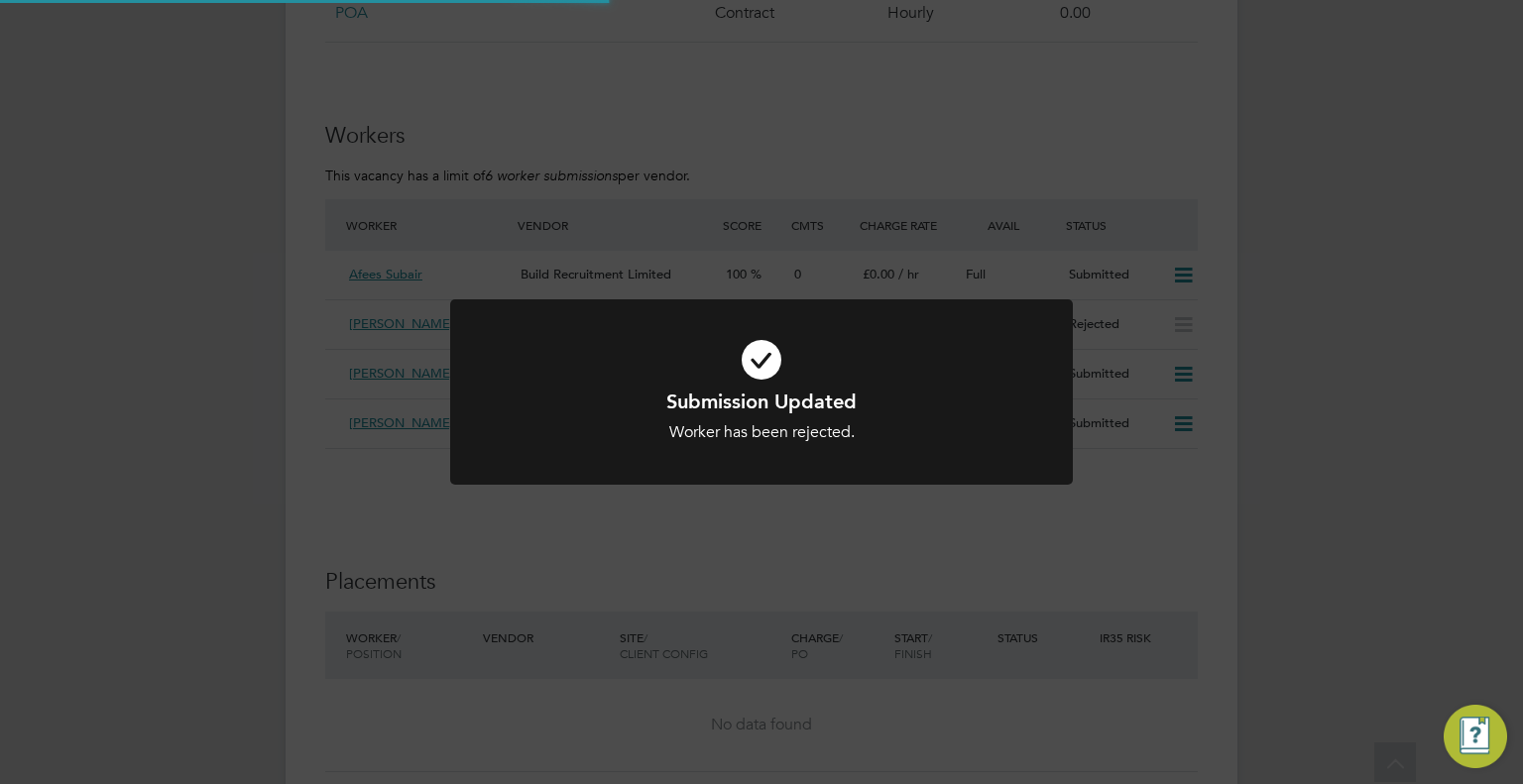 scroll, scrollTop: 0, scrollLeft: 0, axis: both 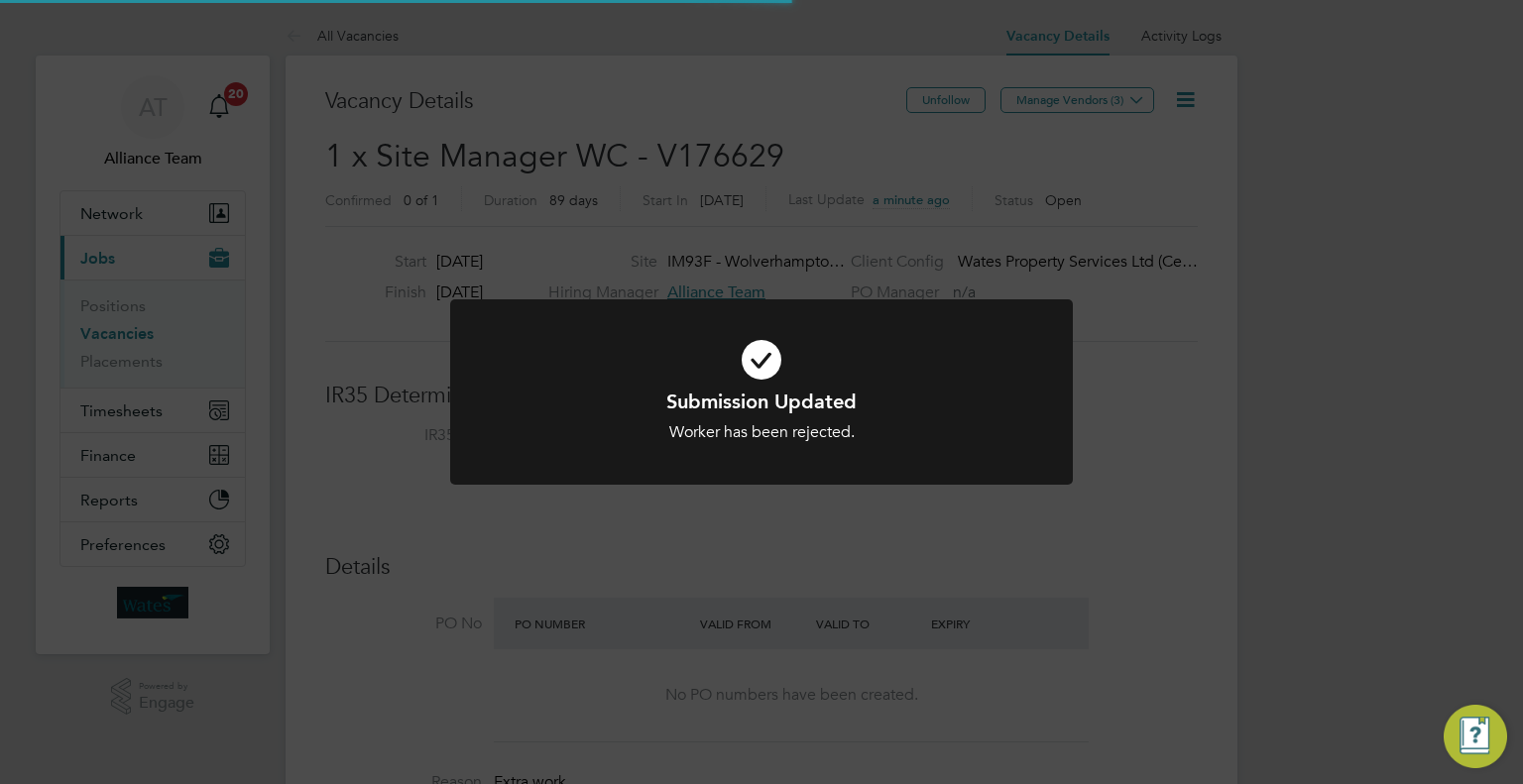 click on "Submission Updated Worker has been rejected. Cancel Okay" 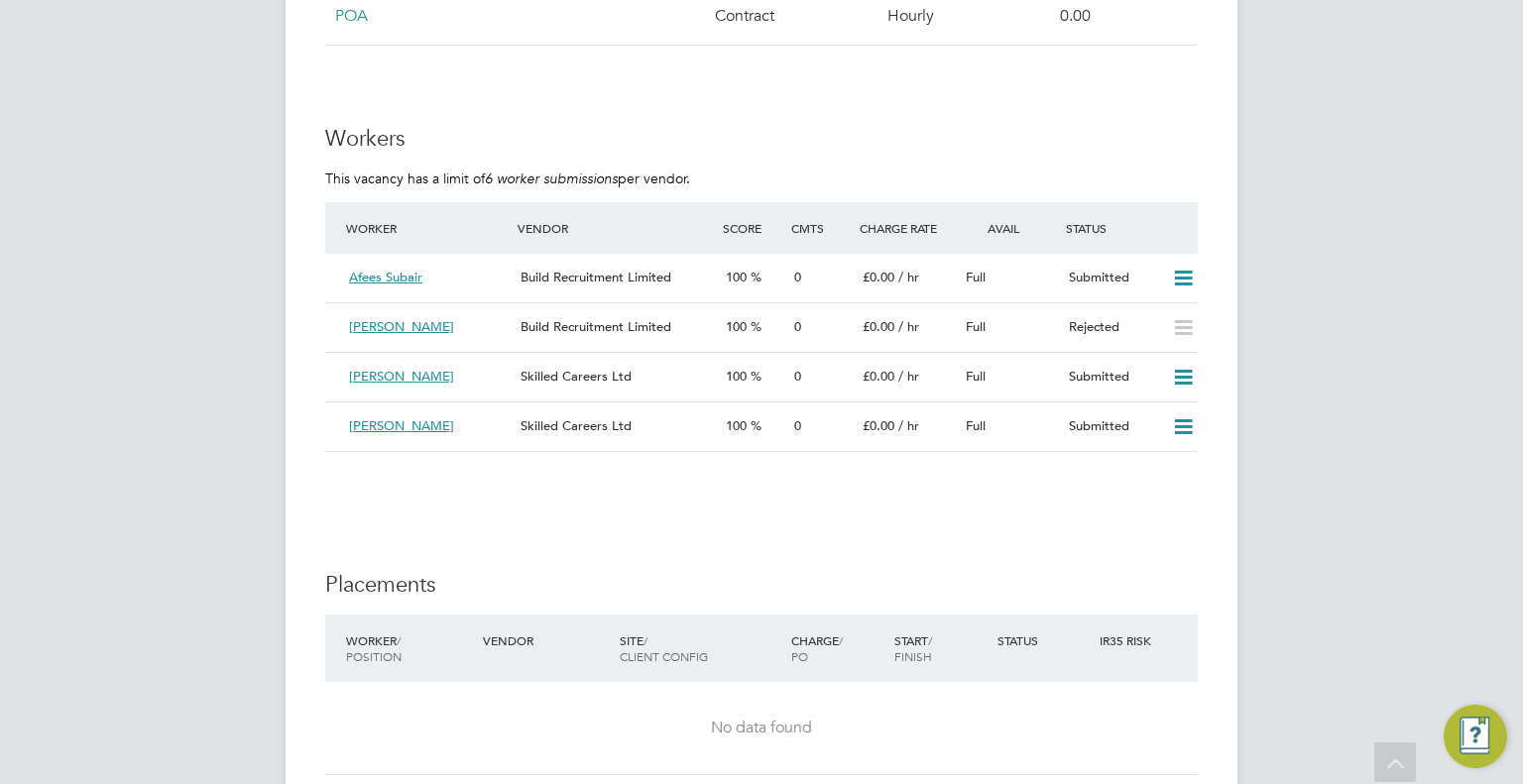 scroll, scrollTop: 1451, scrollLeft: 0, axis: vertical 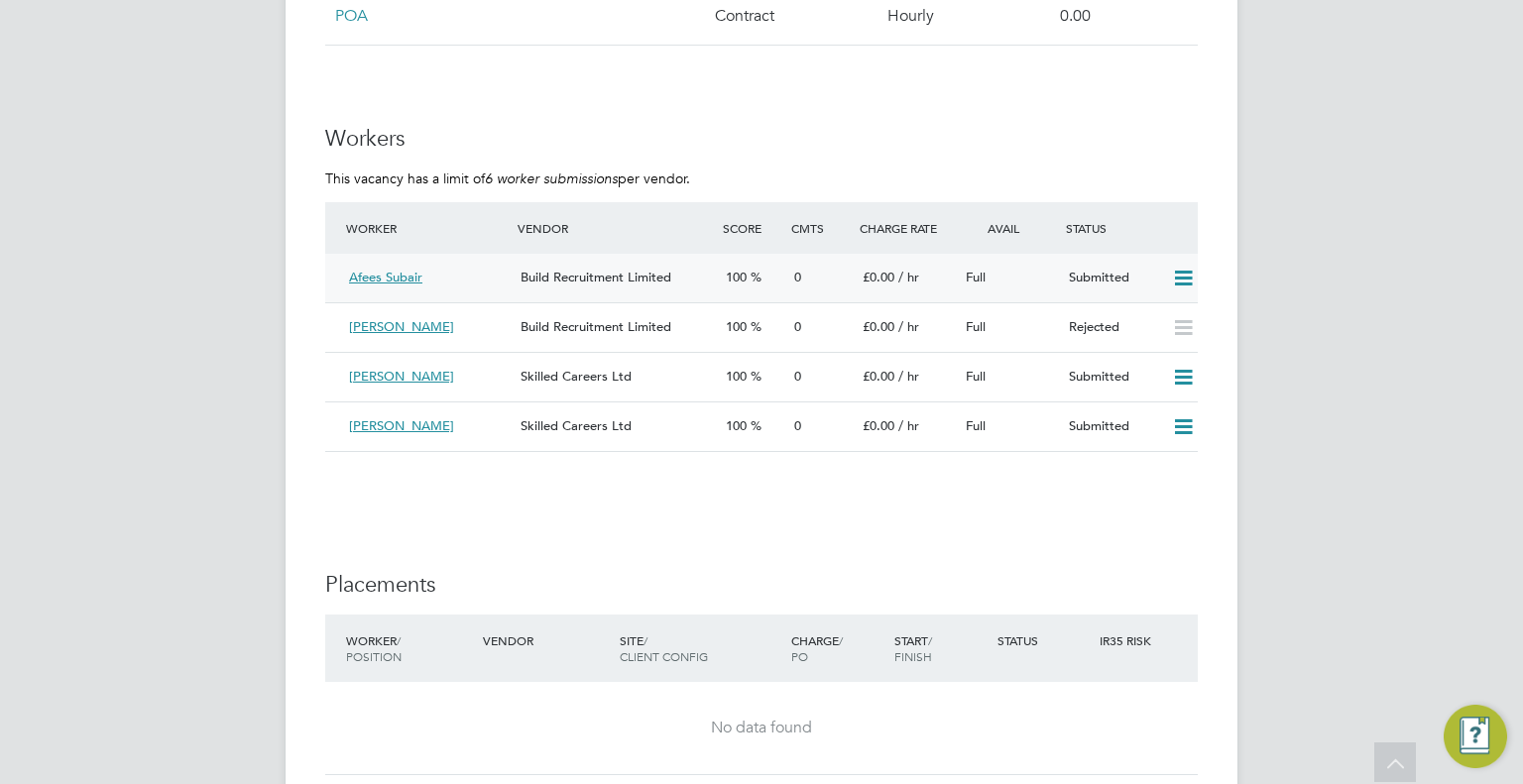 click 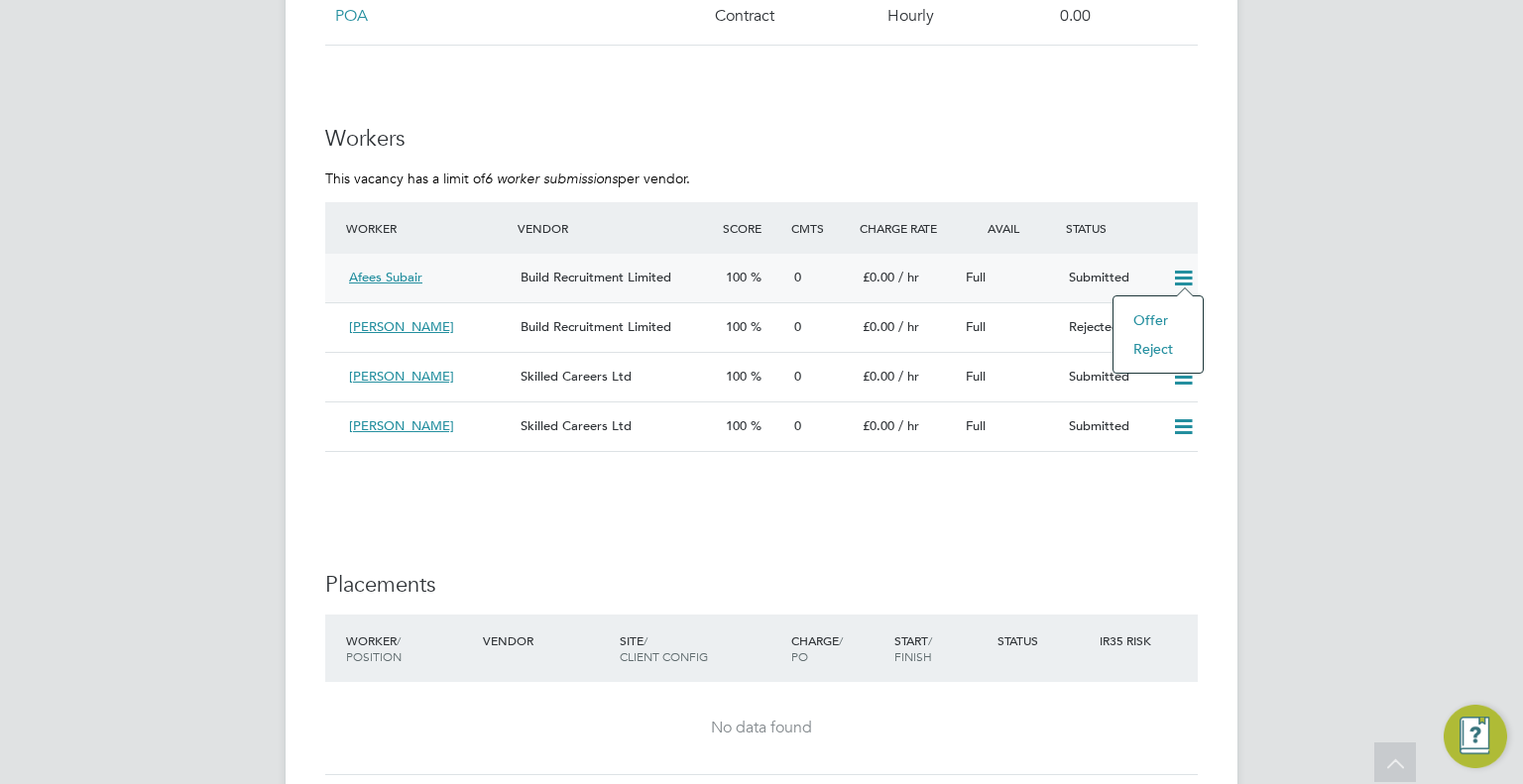 click on "Reject" 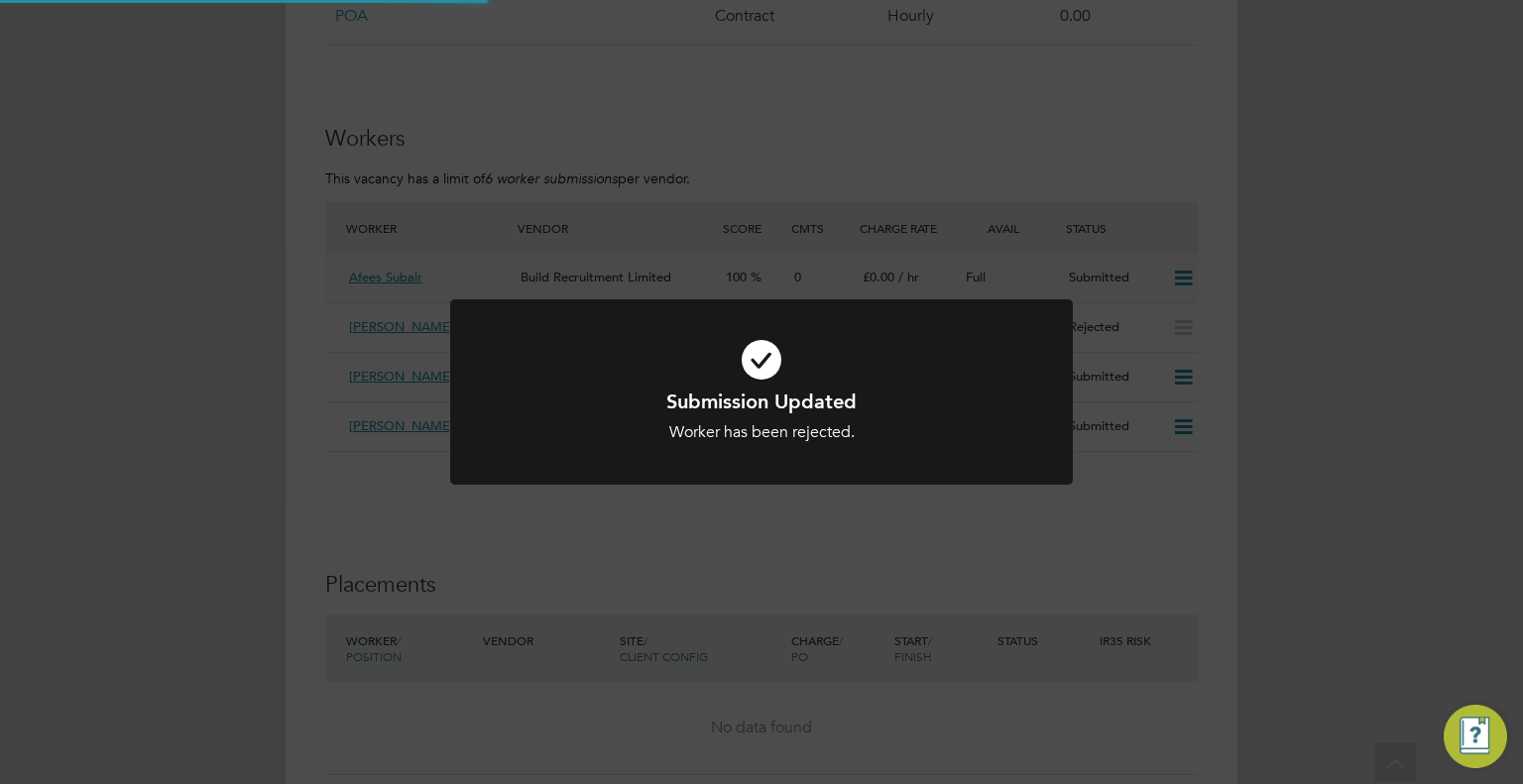 scroll, scrollTop: 0, scrollLeft: 0, axis: both 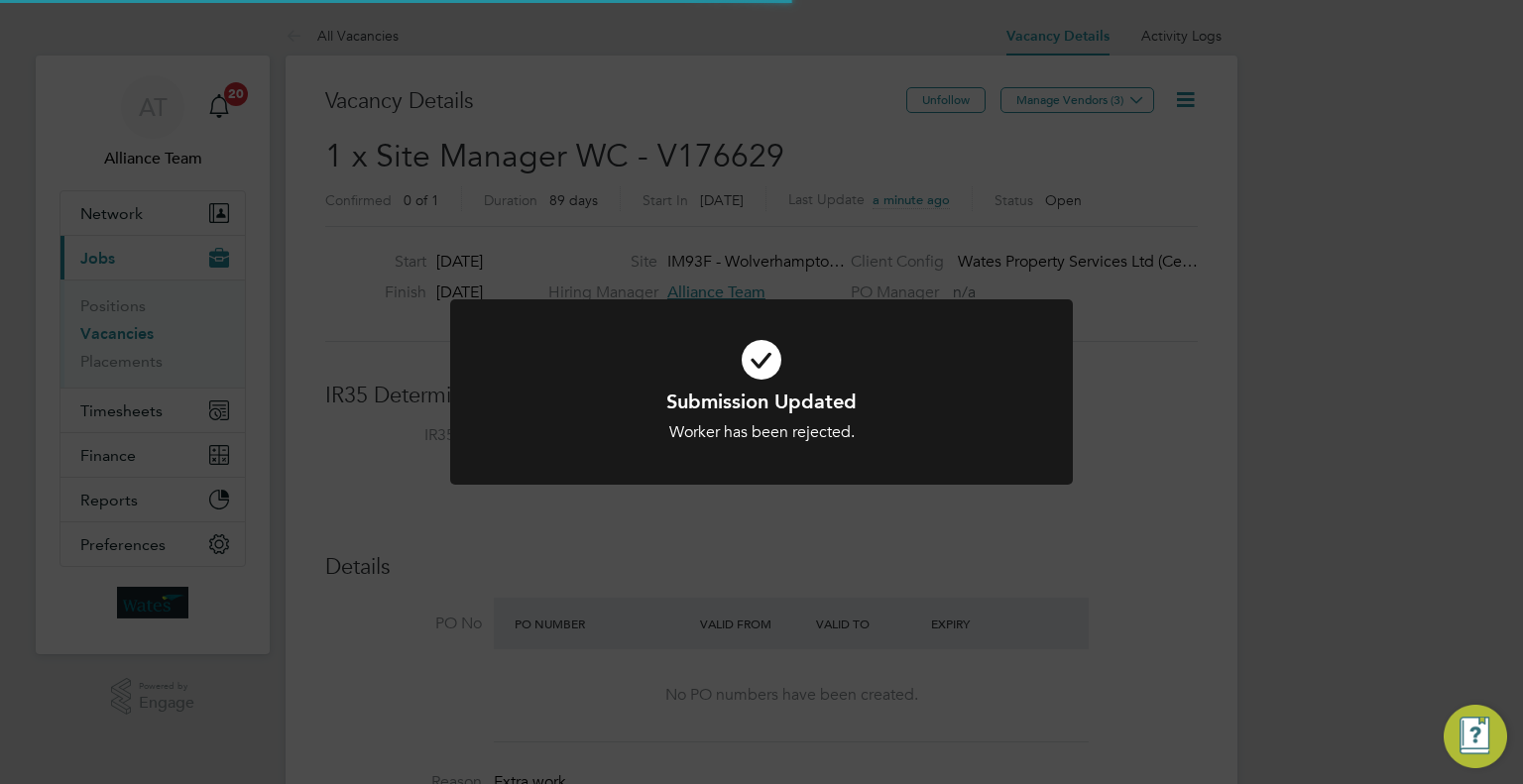 click on "Submission Updated Worker has been rejected. Cancel Okay" 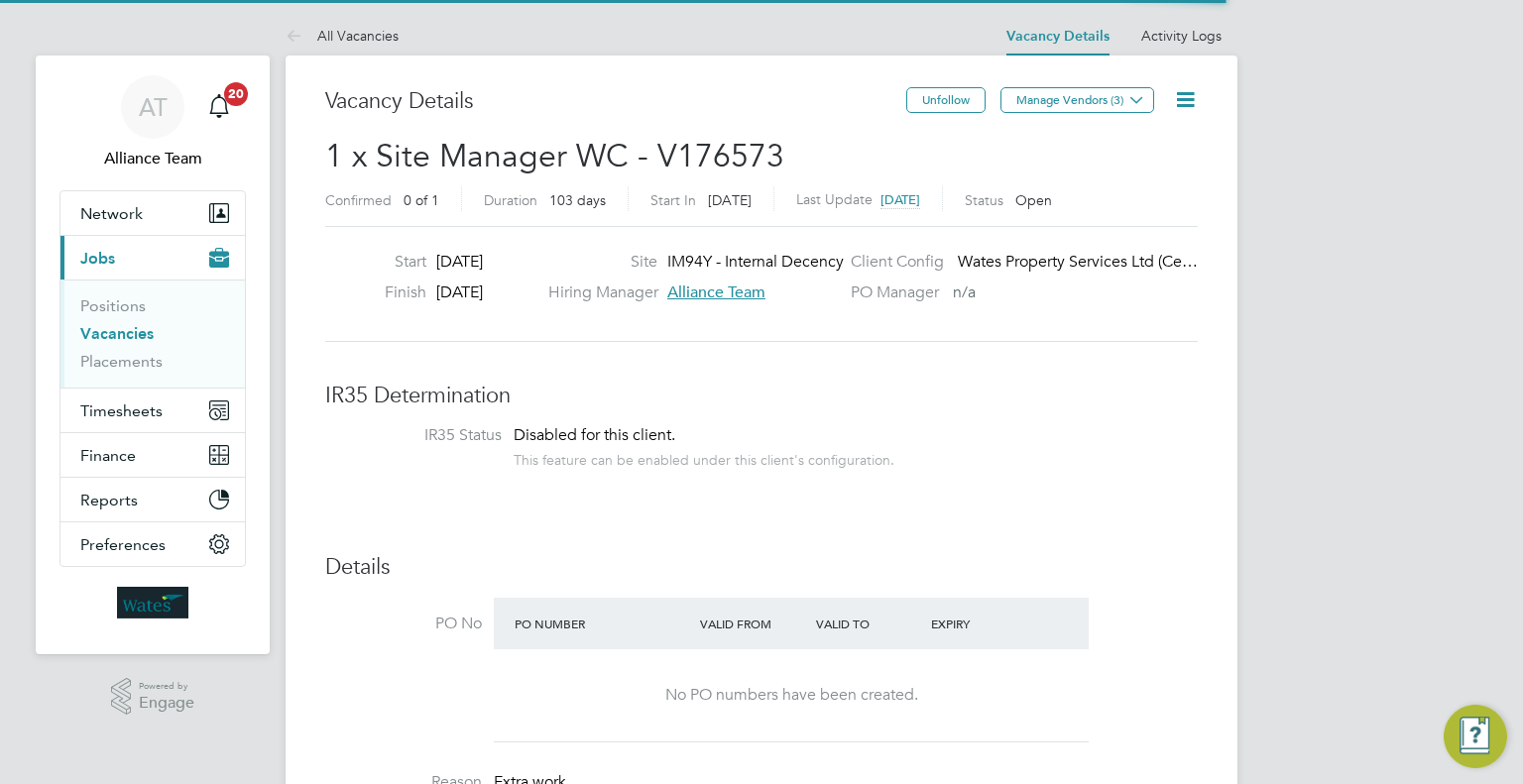 scroll, scrollTop: 0, scrollLeft: 0, axis: both 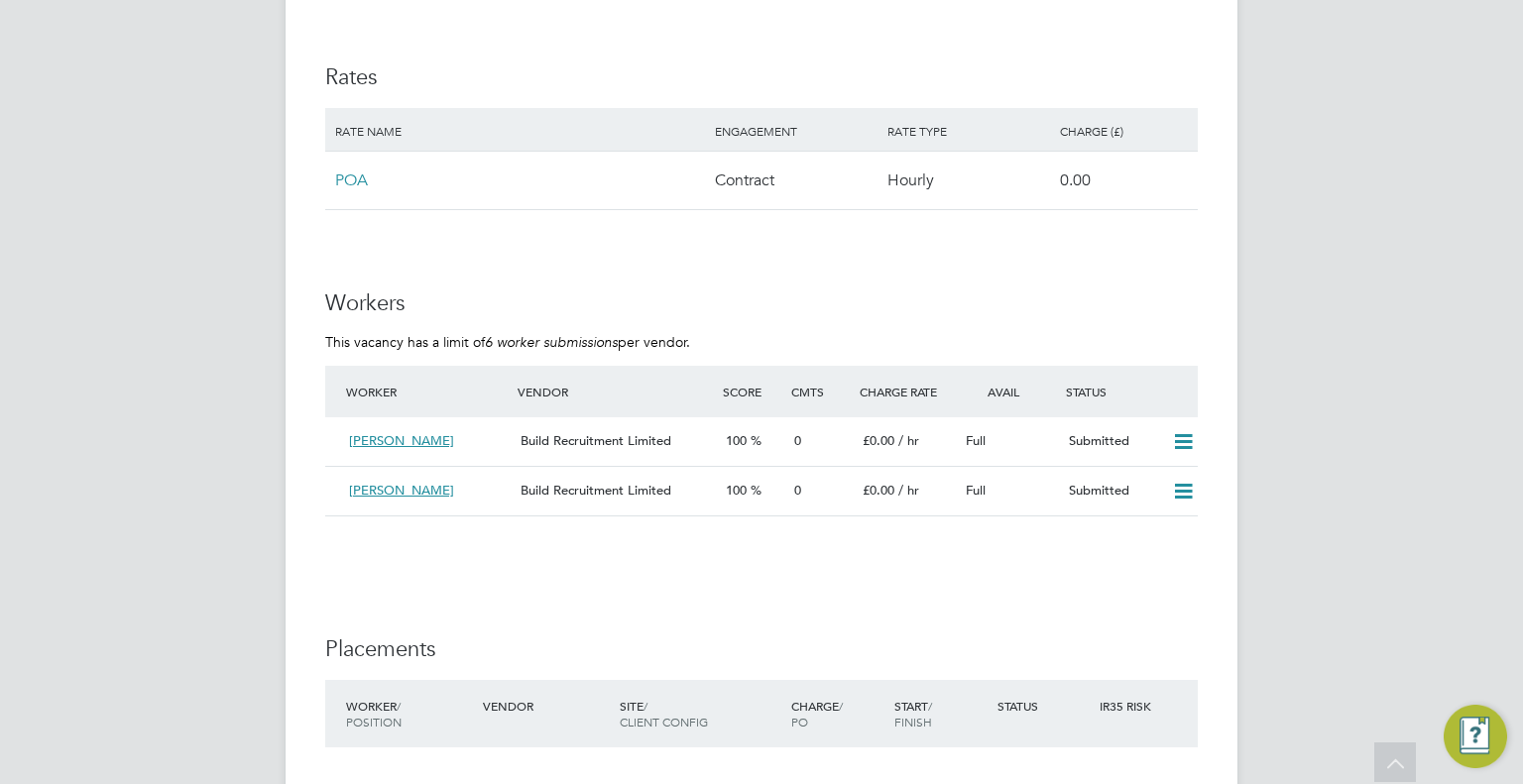 type 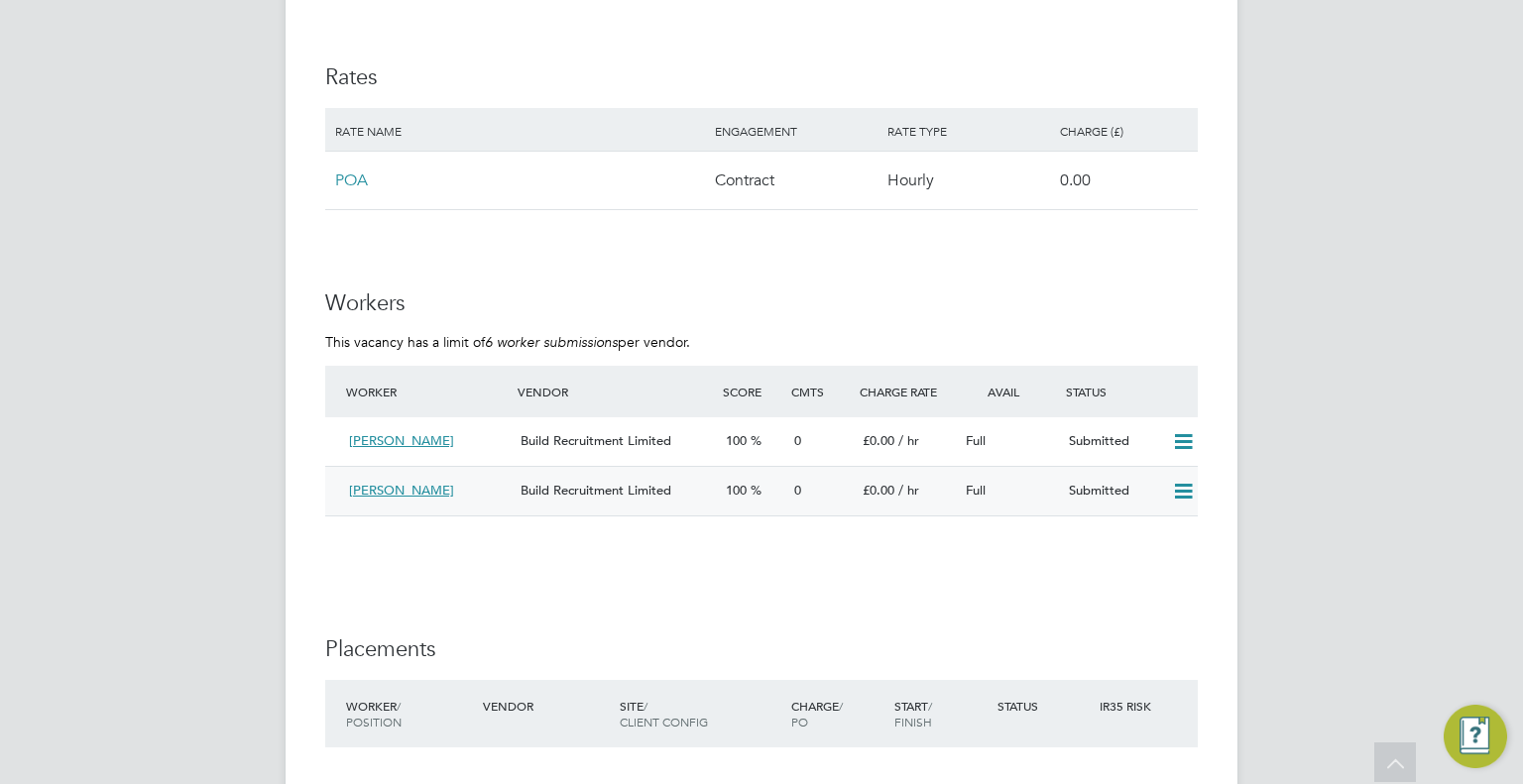 click 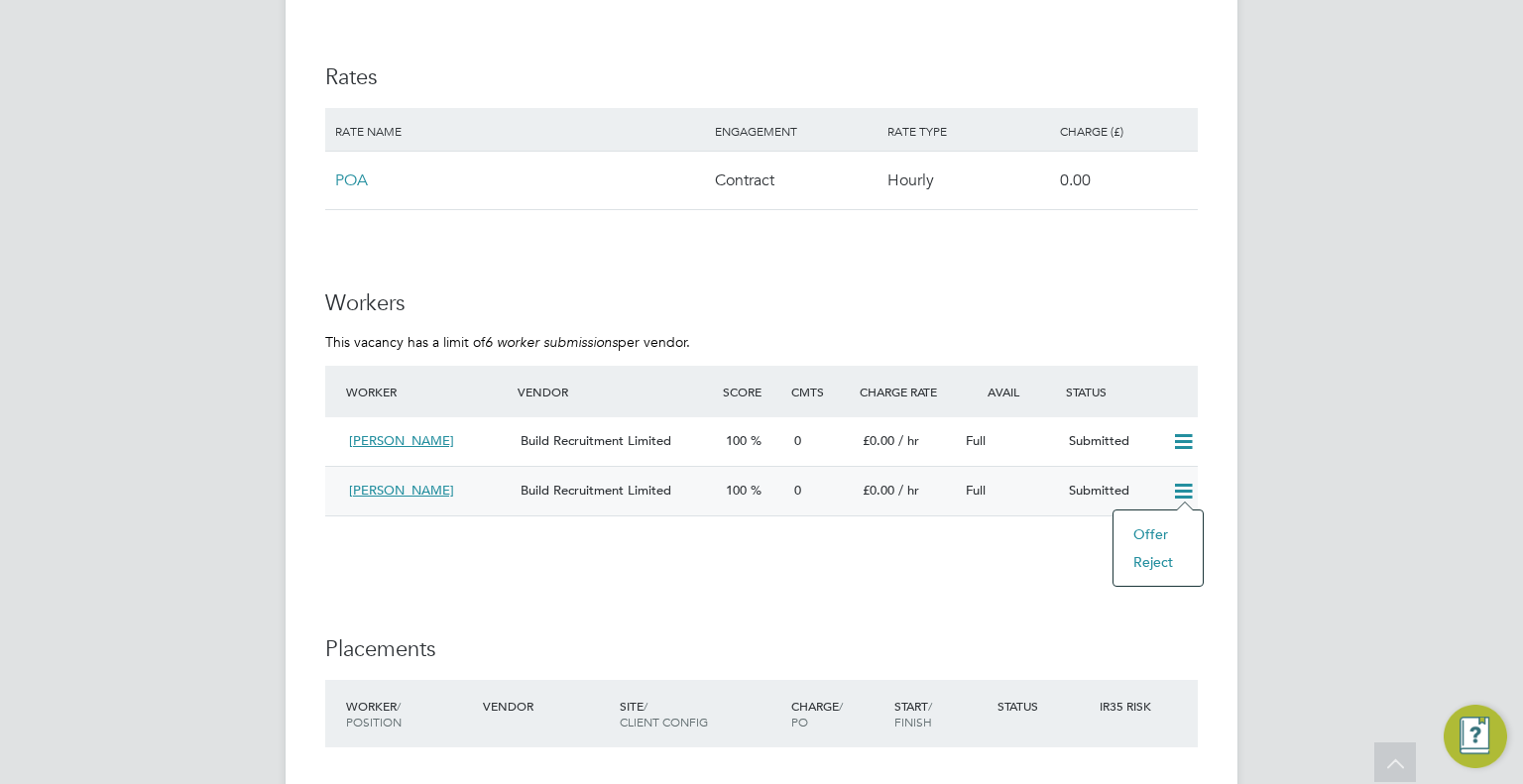 click on "Reject" 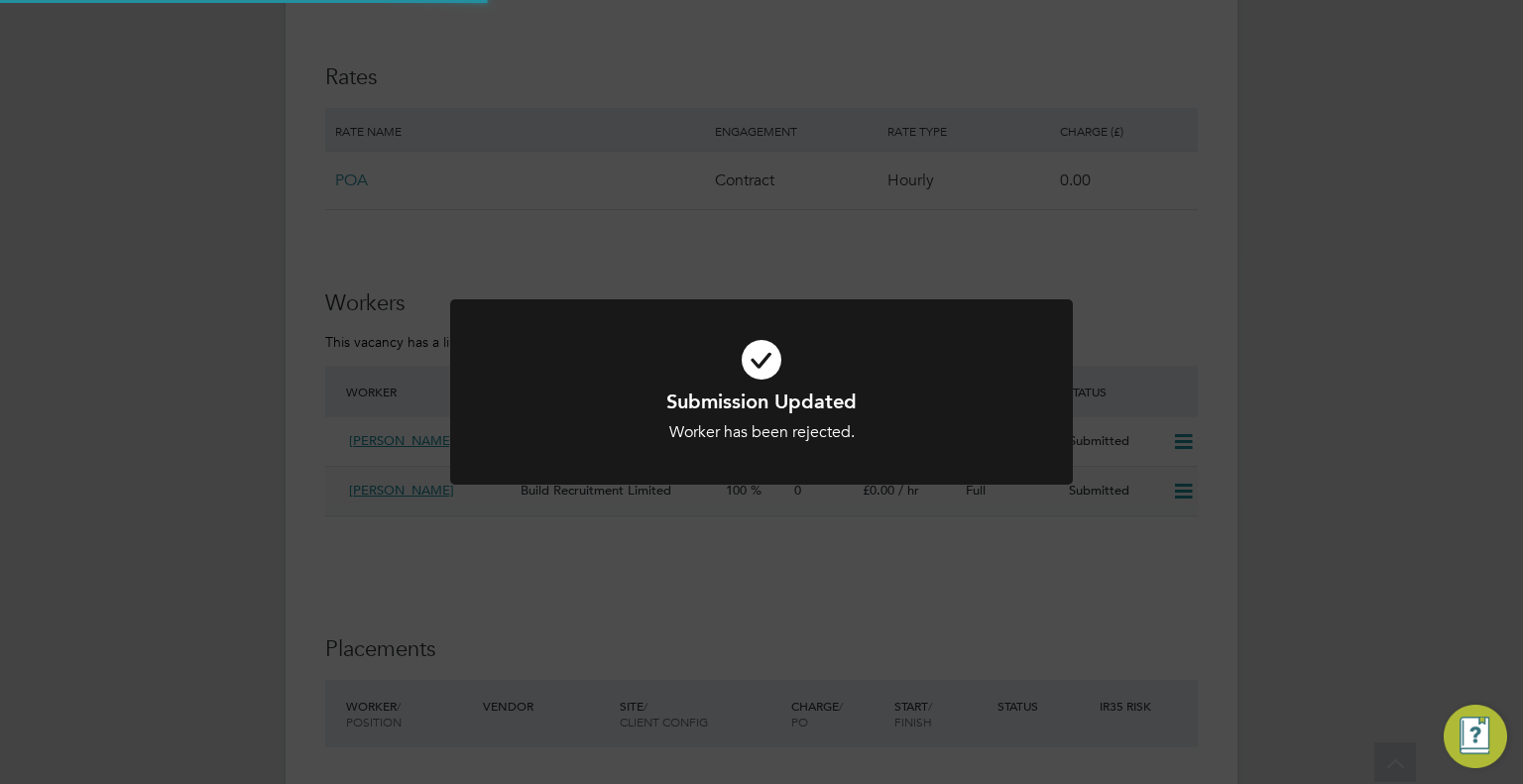 scroll, scrollTop: 0, scrollLeft: 0, axis: both 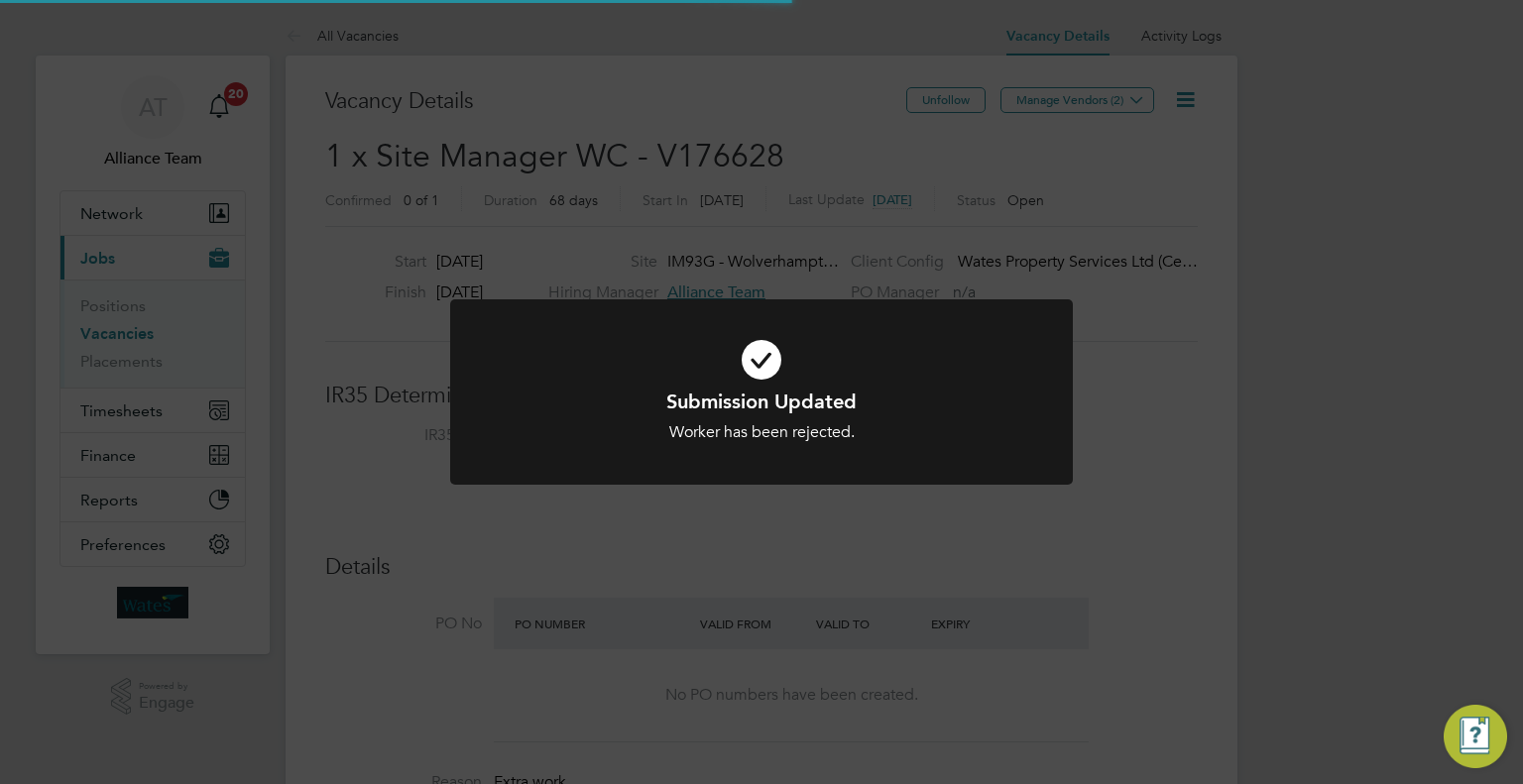 click on "Submission Updated Worker has been rejected. Cancel Okay" 